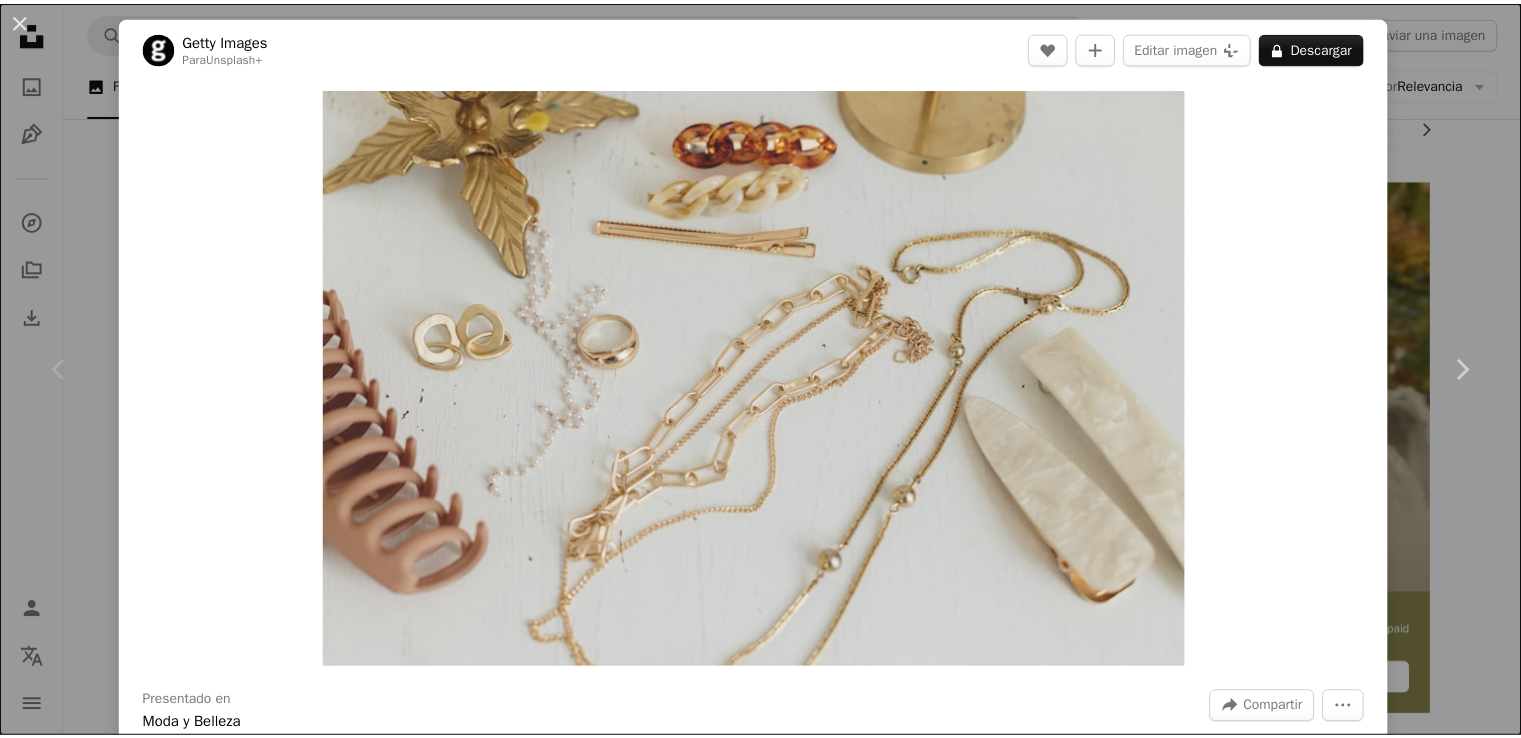 scroll, scrollTop: 94, scrollLeft: 0, axis: vertical 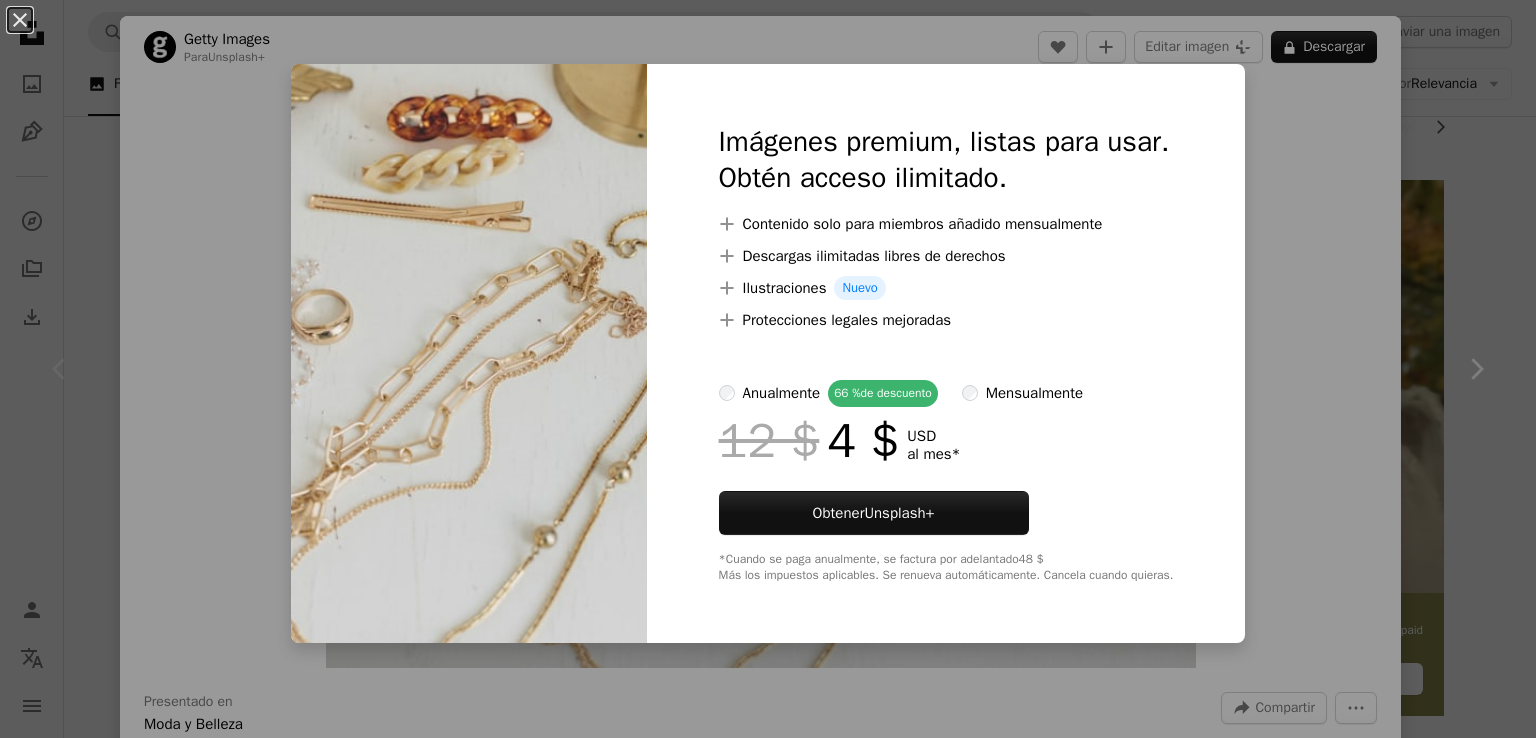 click on "An X shape Imágenes premium, listas para usar. Obtén acceso ilimitado. A plus sign Contenido solo para miembros añadido mensualmente A plus sign Descargas ilimitadas libres de derechos A plus sign Ilustraciones  Nuevo A plus sign Protecciones legales mejoradas anualmente 66 %  de descuento mensualmente 12 $   4 $ USD al mes * Obtener  Unsplash+ *Cuando se paga anualmente, se factura por adelantado  48 $ Más los impuestos aplicables. Se renueva automáticamente. Cancela cuando quieras." at bounding box center [768, 369] 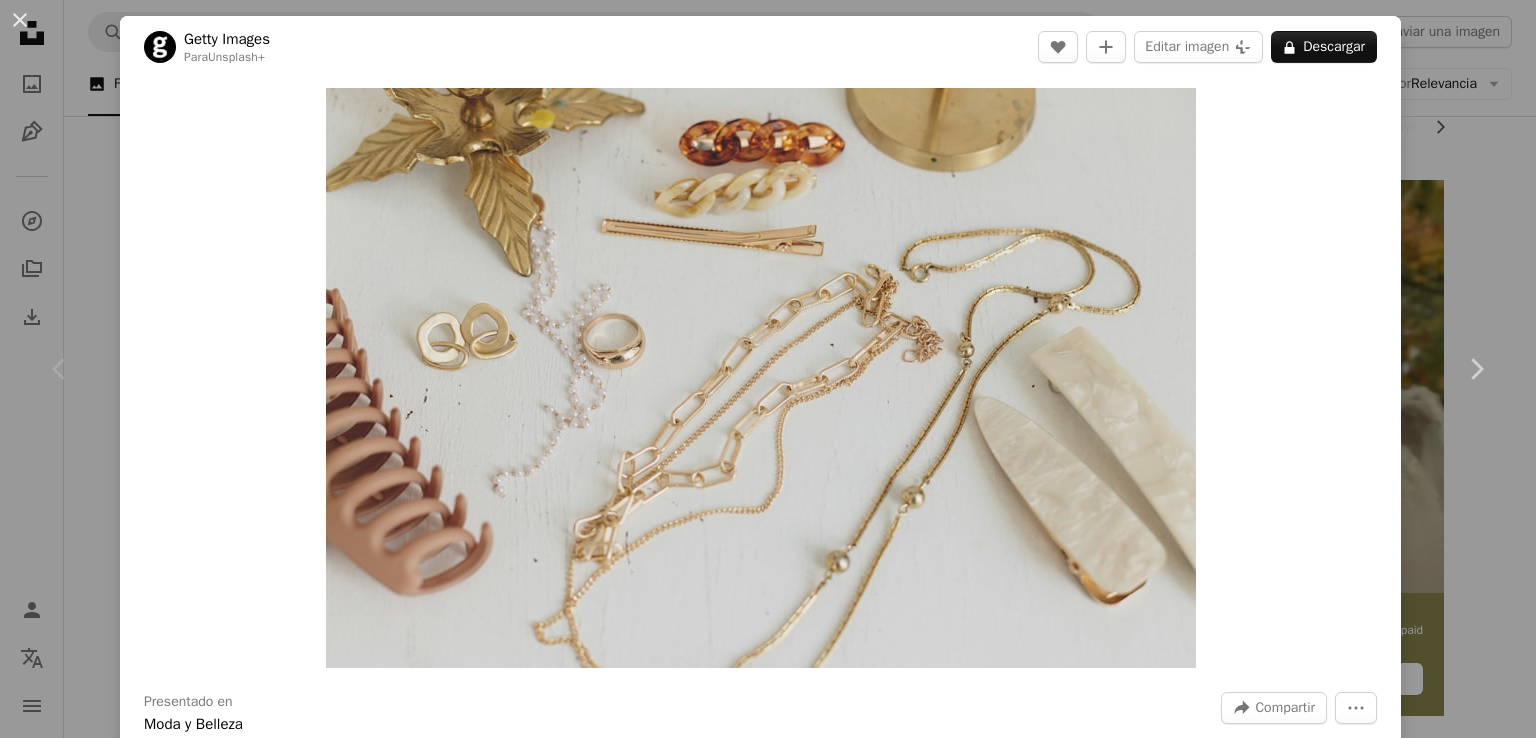 click on "An X shape Chevron left Chevron right Getty Images Para  Unsplash+ A heart A plus sign Editar imagen   Plus sign for Unsplash+ A lock   Descargar Zoom in Presentado en Moda y Belleza A forward-right arrow Compartir More Actions Calendar outlined Publicado el  [DATE] Safety Con la  Licencia Unsplash+ moda estilo collar joyas de oro Cadena de oro gris Fondos de pantalla HD De esta serie Chevron right Plus sign for Unsplash+ Plus sign for Unsplash+ Plus sign for Unsplash+ Plus sign for Unsplash+ Plus sign for Unsplash+ Plus sign for Unsplash+ Plus sign for Unsplash+ Plus sign for Unsplash+ Plus sign for Unsplash+ Plus sign for Unsplash+ Imágenes relacionadas Plus sign for Unsplash+ A heart A plus sign Getty Images Para  Unsplash+ A lock   Descargar Plus sign for Unsplash+ A heart A plus sign Getty Images Para  Unsplash+ A lock   Descargar Plus sign for Unsplash+ A heart A plus sign Getty Images Para  Unsplash+ A lock   Descargar Plus sign for Unsplash+ A heart A plus sign Getty Images Para  A lock" at bounding box center [768, 369] 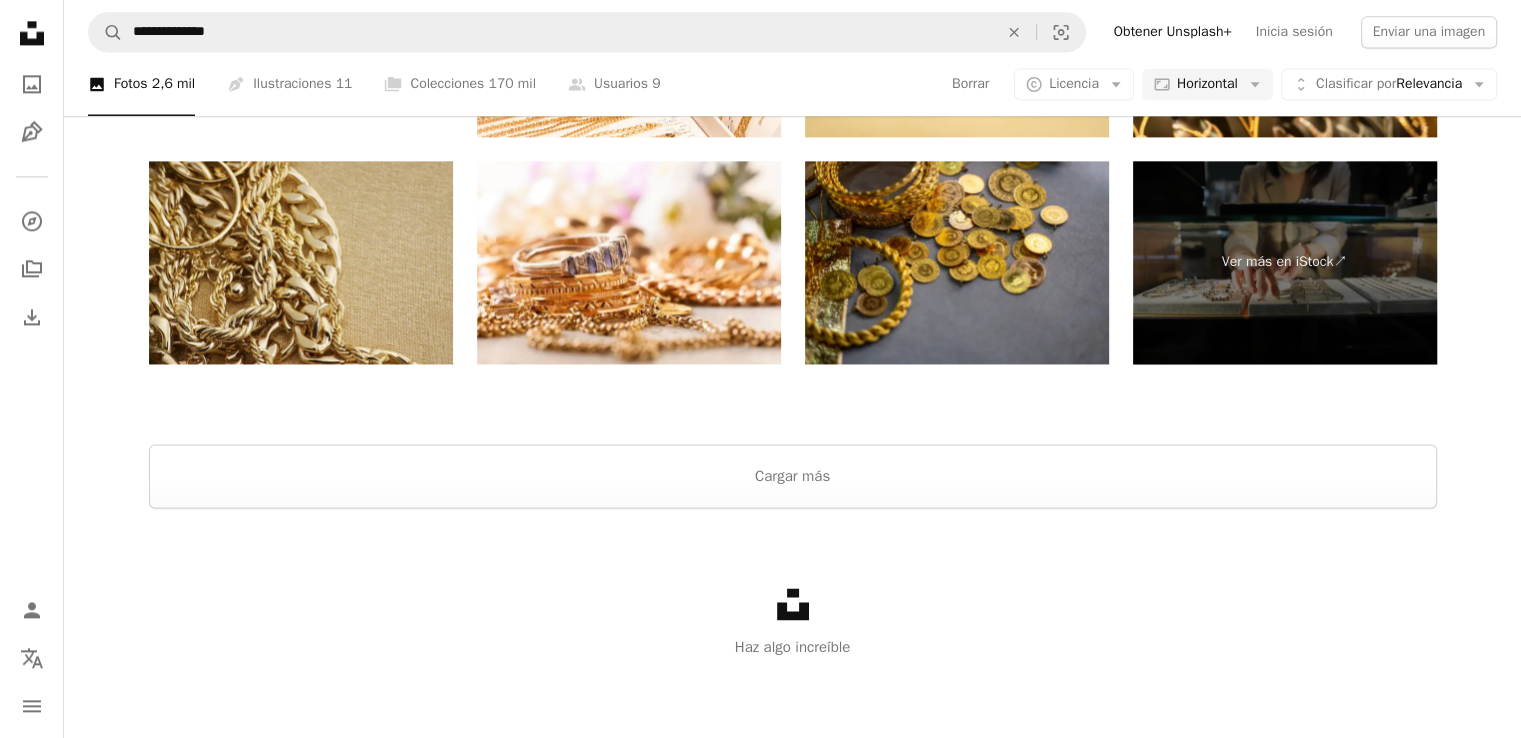 click on "Unsplash logo Haz algo increíble" at bounding box center [792, 623] 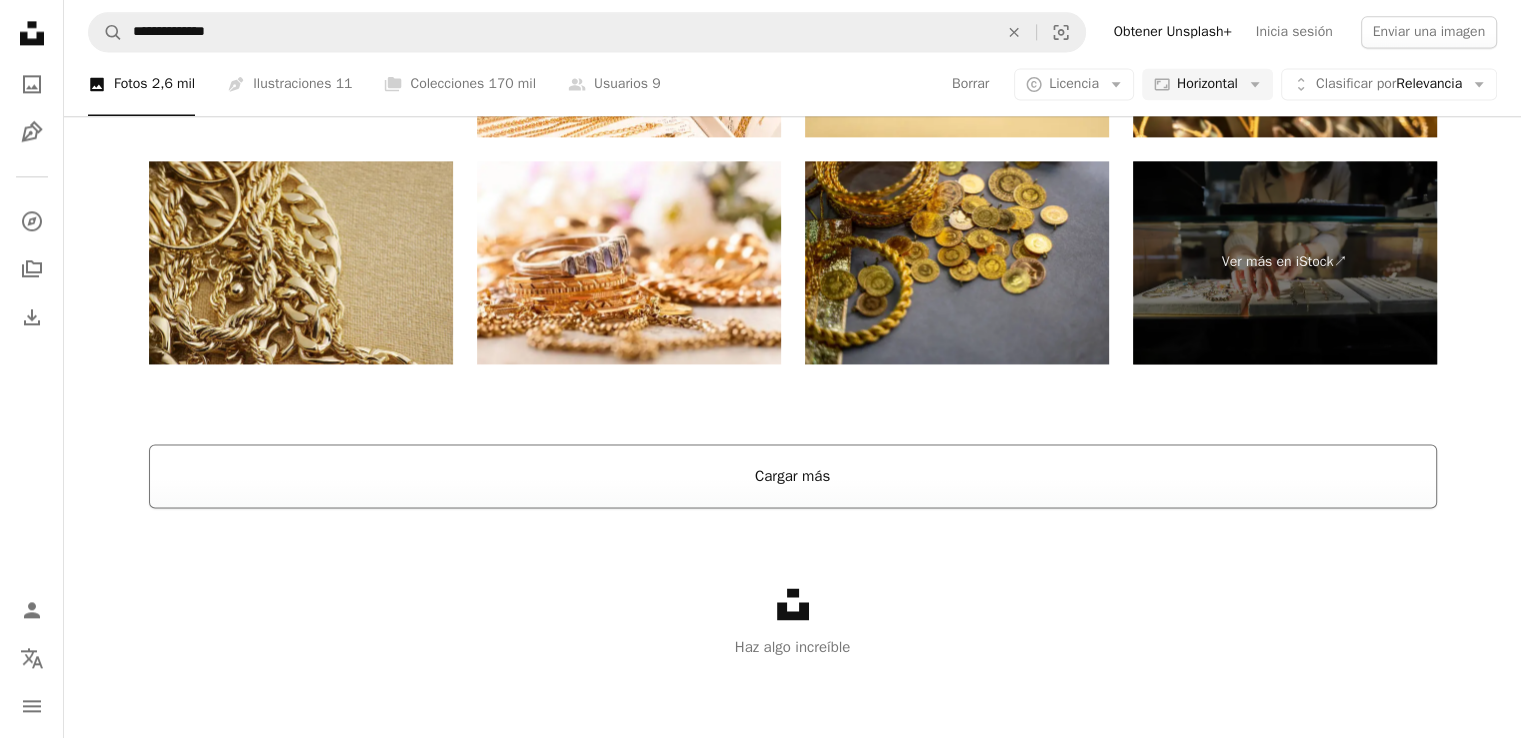 click on "Cargar más" at bounding box center (793, 476) 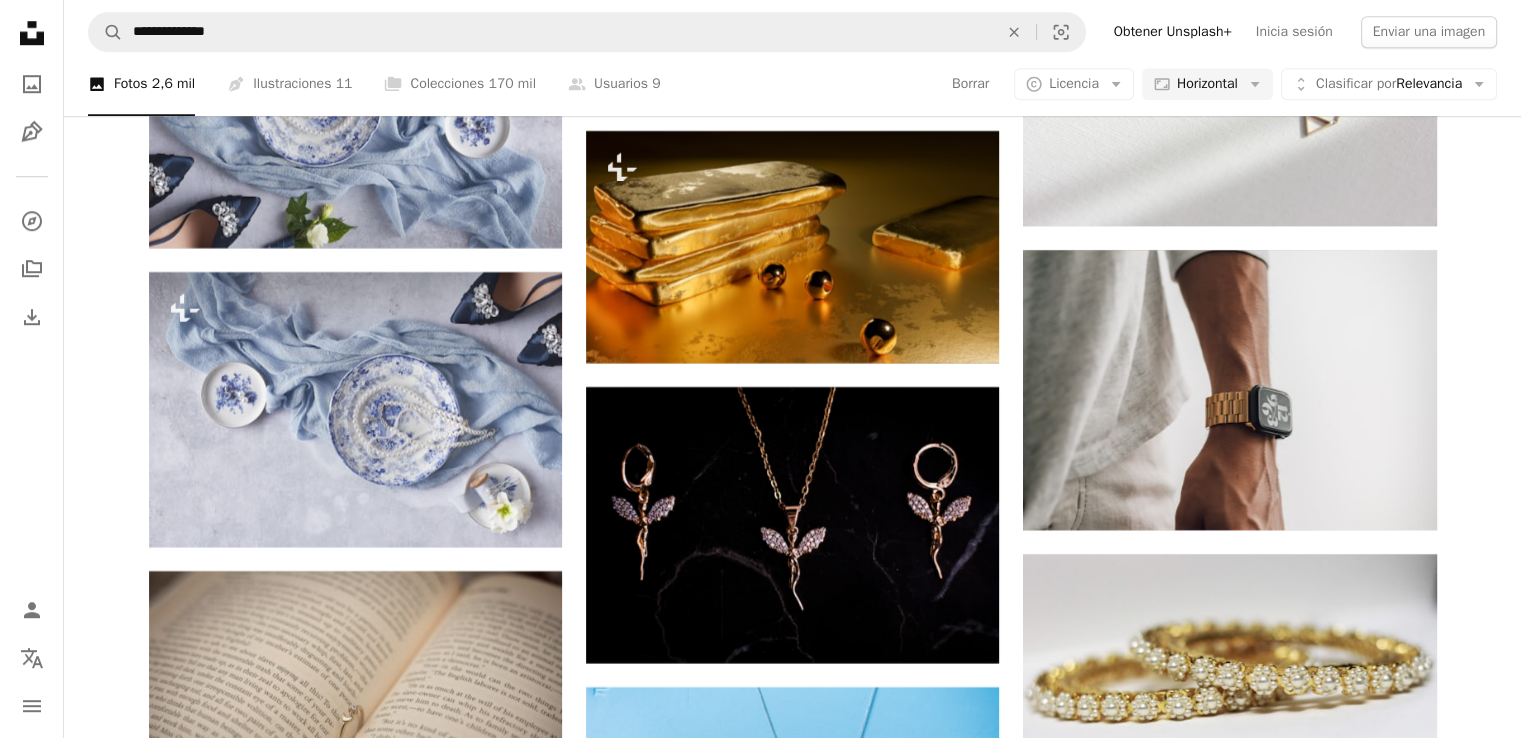scroll, scrollTop: 9160, scrollLeft: 0, axis: vertical 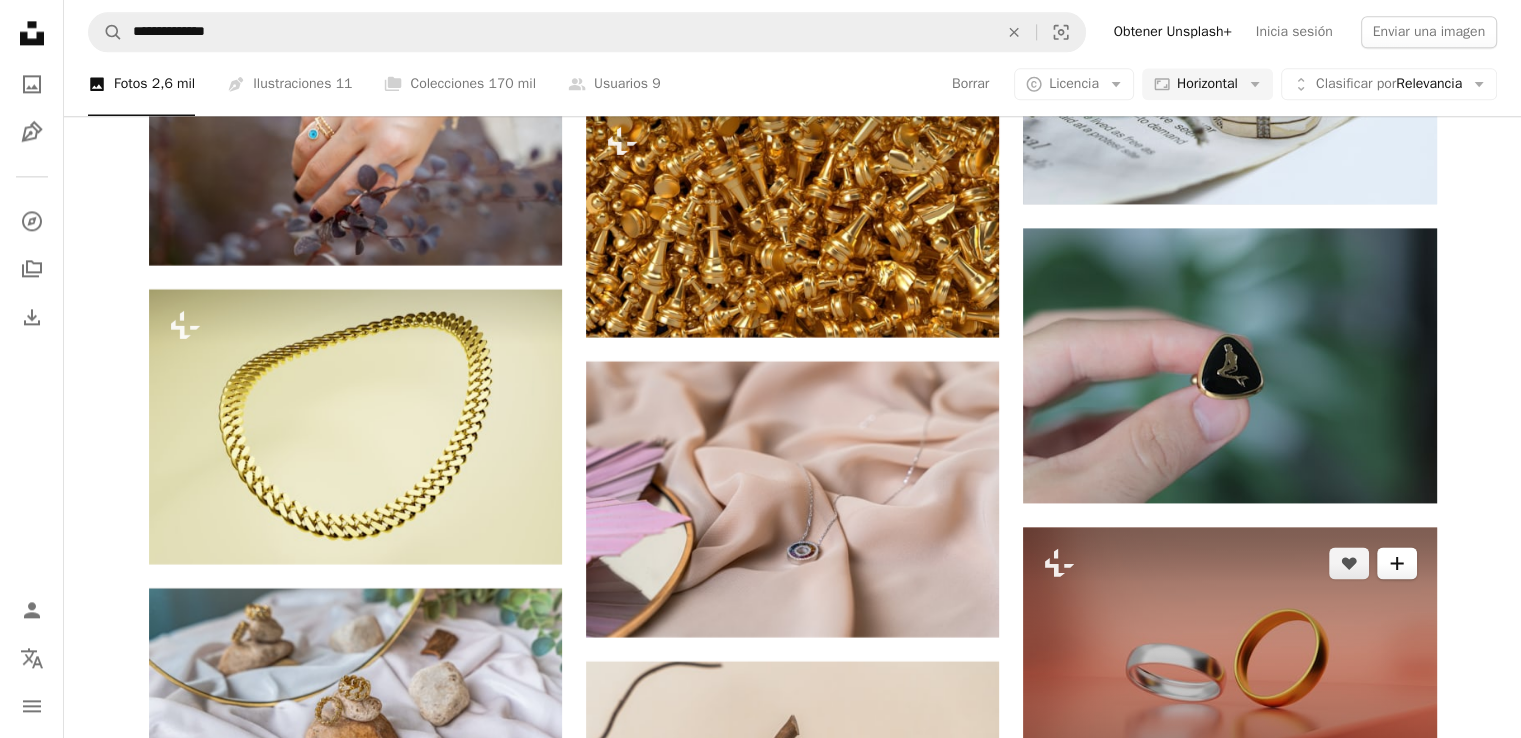 click on "A plus sign" at bounding box center (1397, 563) 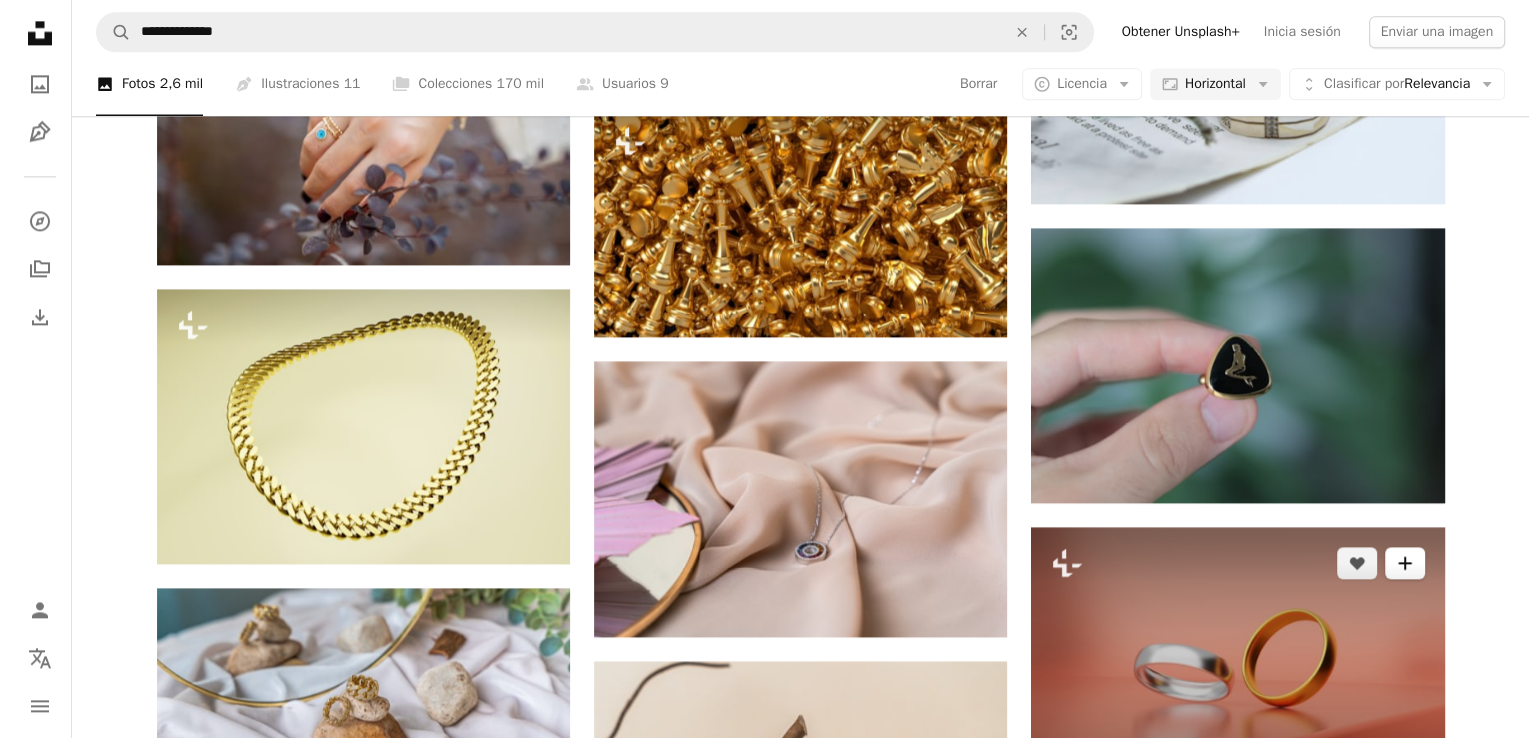 scroll, scrollTop: 10478, scrollLeft: 0, axis: vertical 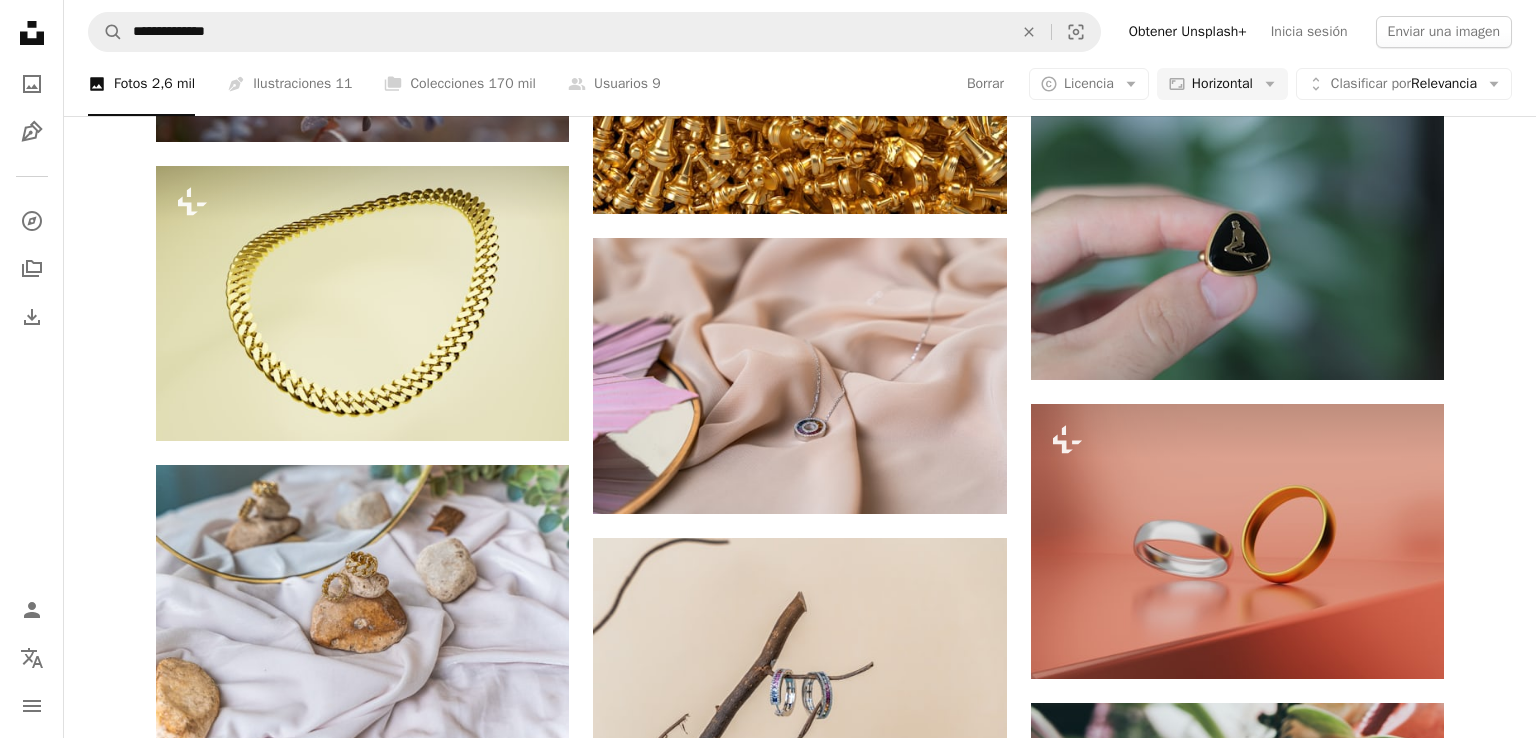 click on "An X shape Únete a Unsplash ¿Ya tienes una cuenta?  Inicia sesión Nombre Apellidos Correo electrónico Nombre de usuario  (únicamente letras, números y guiones bajos) Contraseña  (mín. 8 caracteres) Únete Al unirte, aceptas los  Términos  y la  Política de privacidad ." at bounding box center [768, 3179] 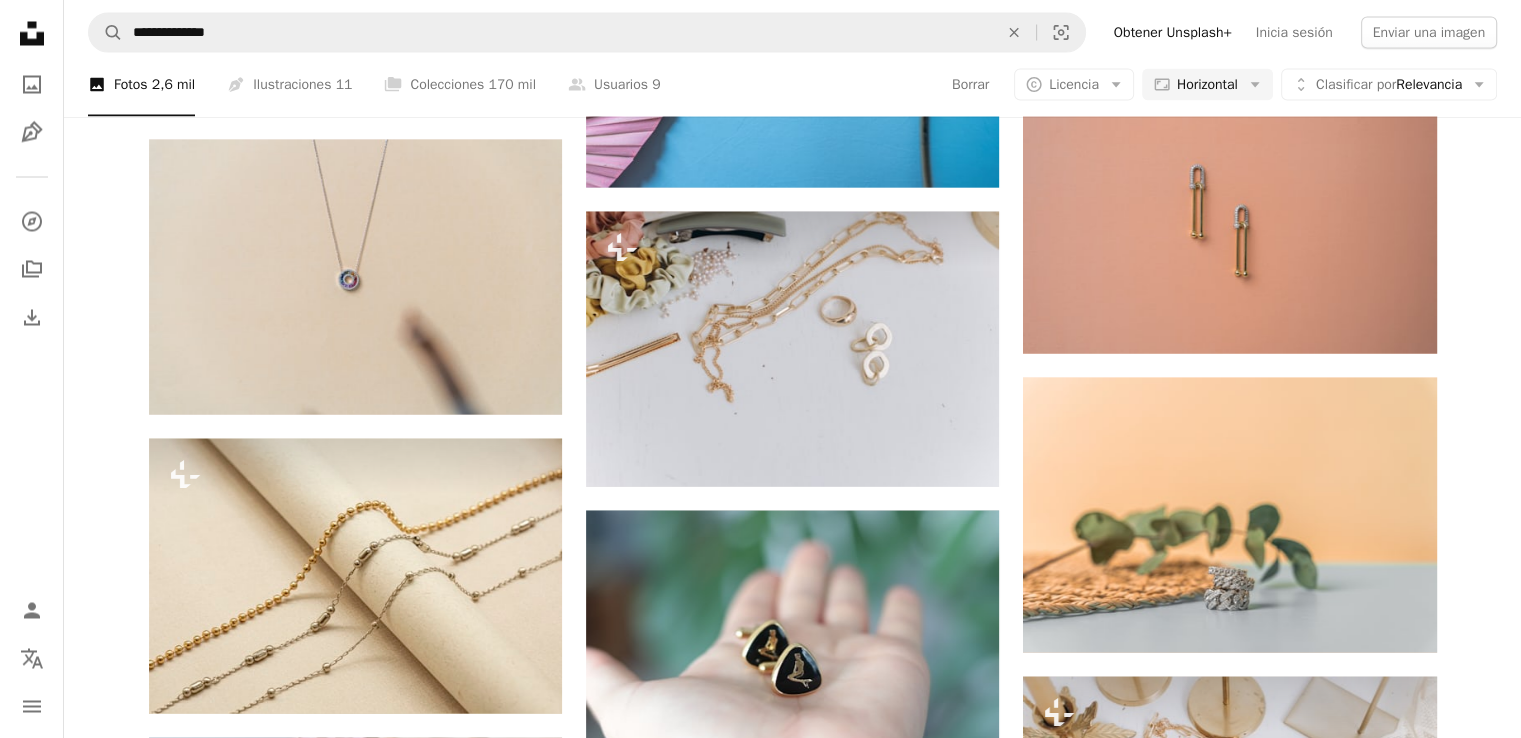 scroll, scrollTop: 11405, scrollLeft: 0, axis: vertical 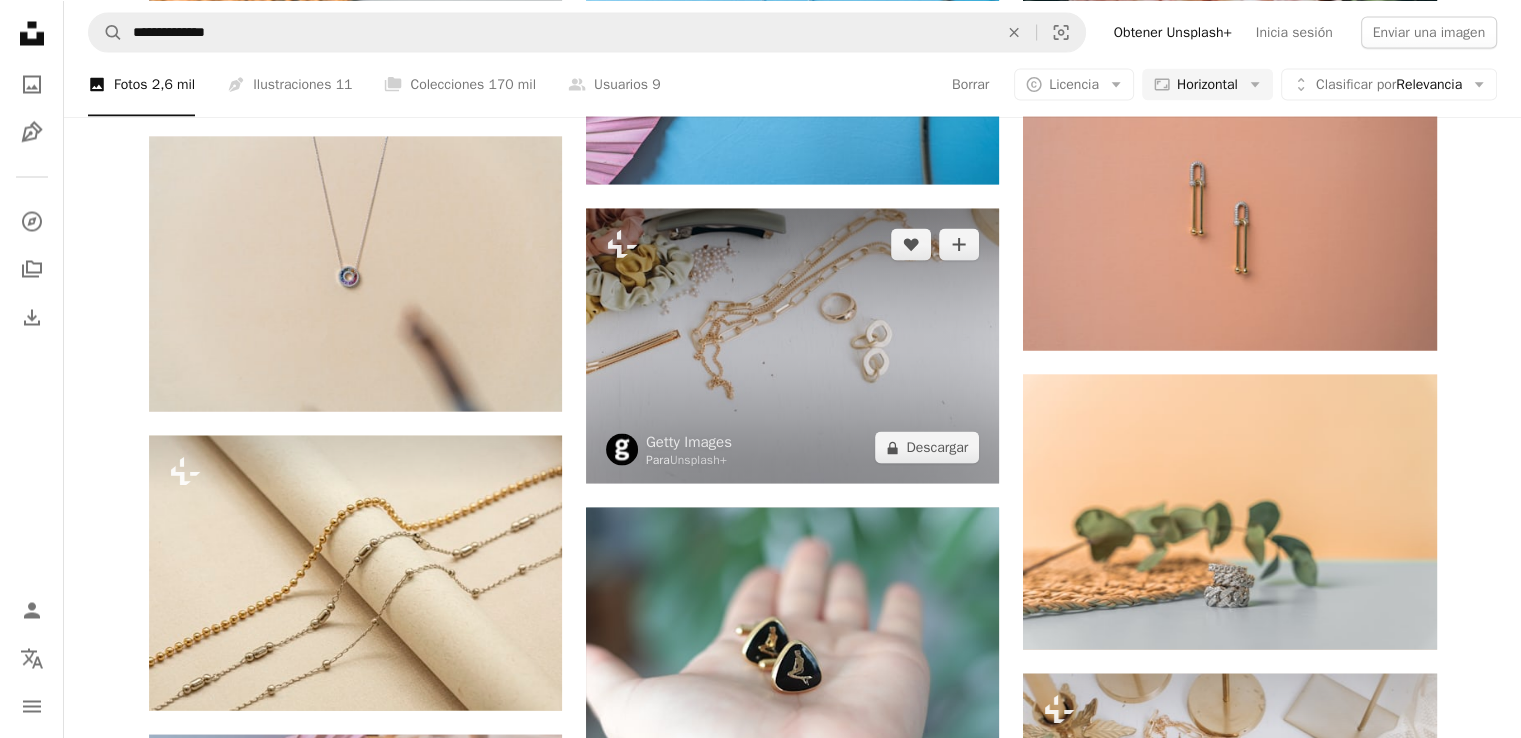 click at bounding box center [792, 346] 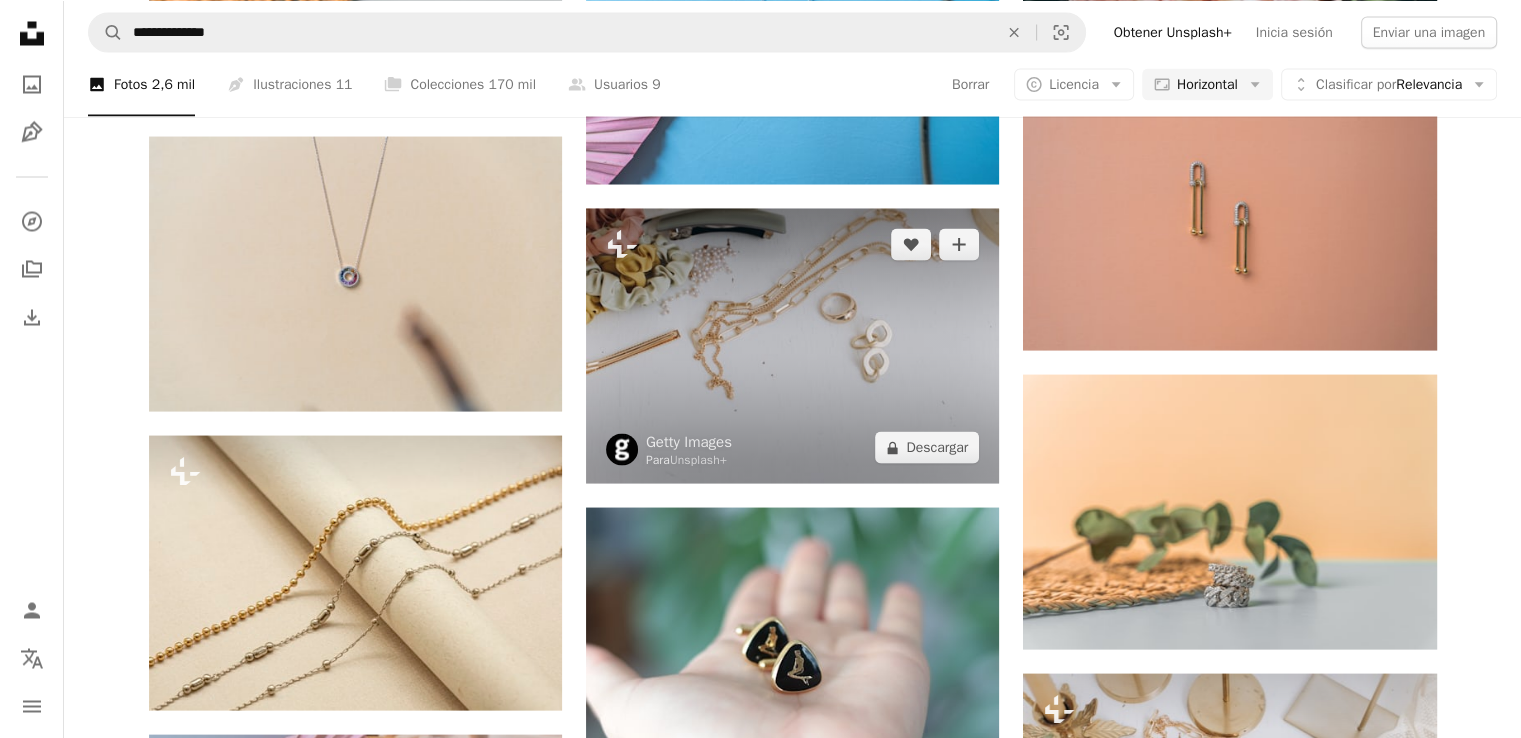 click at bounding box center [792, 346] 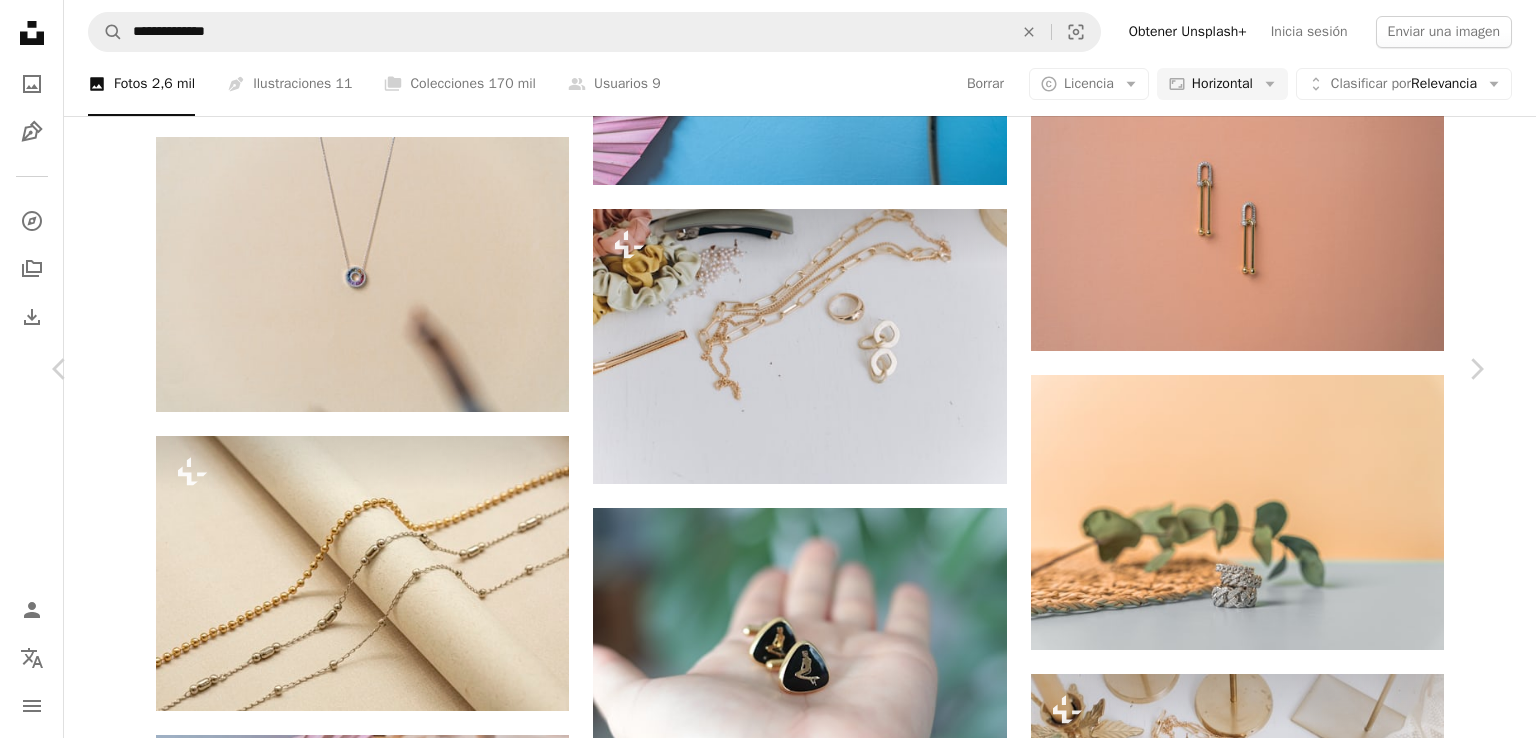 click on "An X shape Chevron left Chevron right Getty Images Para  Unsplash+ A heart A plus sign Editar imagen   Plus sign for Unsplash+ A lock   Descargar Zoom in A forward-right arrow Compartir More Actions Calendar outlined Publicado el  [DATE] Safety Con la  Licencia Unsplash+ moda verano fotografía lujo moderno collar horizontal colección Fotos de blogs elegancia el color blanco sin personas Conceptos feminidad de moda Conceptos y temas Imágenes gratuitas De esta serie Chevron right Plus sign for Unsplash+ Plus sign for Unsplash+ Plus sign for Unsplash+ Plus sign for Unsplash+ Plus sign for Unsplash+ Plus sign for Unsplash+ Plus sign for Unsplash+ Plus sign for Unsplash+ Plus sign for Unsplash+ Plus sign for Unsplash+ Imágenes relacionadas Plus sign for Unsplash+ A heart A plus sign Getty Images Para  Unsplash+ A lock   Descargar Plus sign for Unsplash+ A heart A plus sign Evelyn Verdín Para  Unsplash+ A lock   Descargar Plus sign for Unsplash+ A heart A plus sign Anita Austvika Para  Unsplash+" at bounding box center (768, 4366) 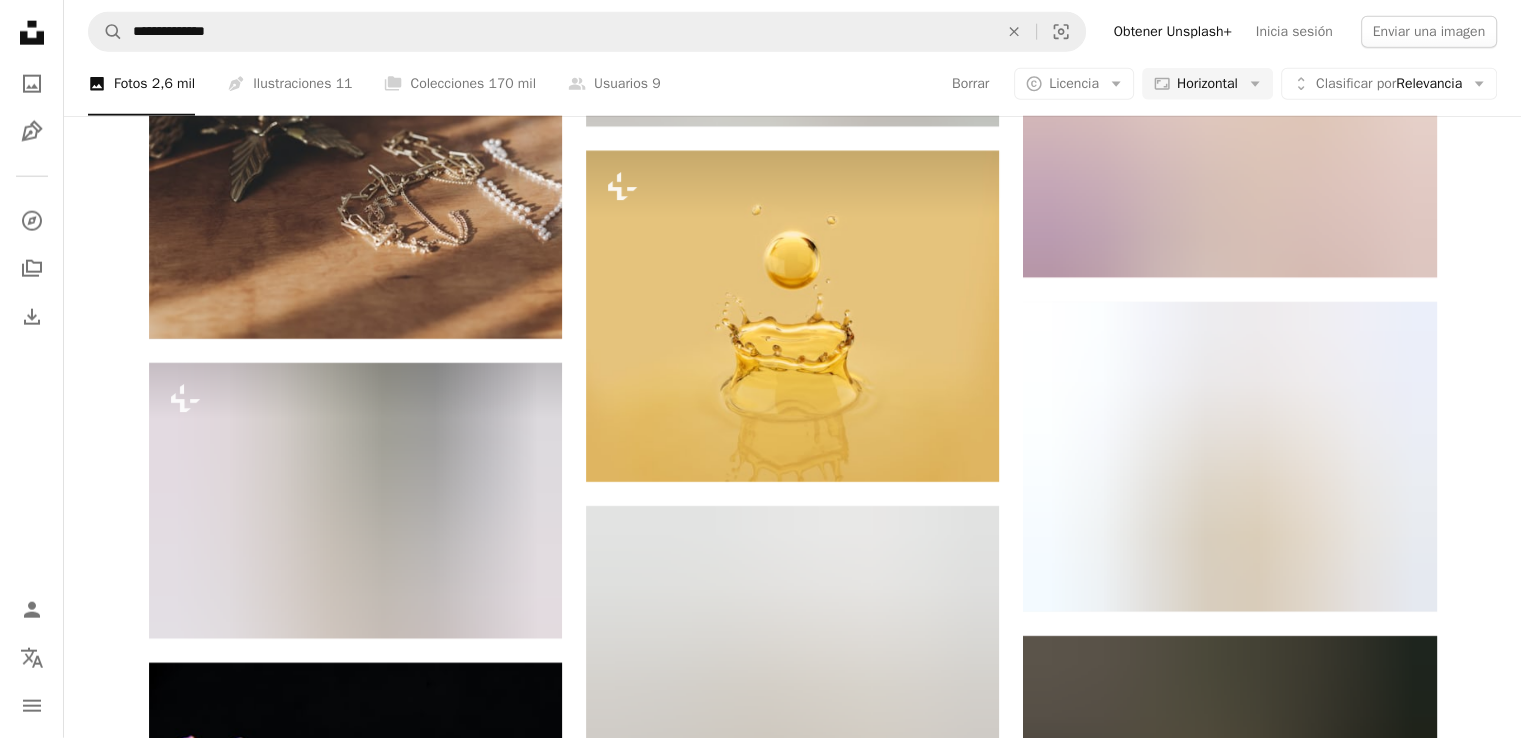scroll, scrollTop: 12617, scrollLeft: 0, axis: vertical 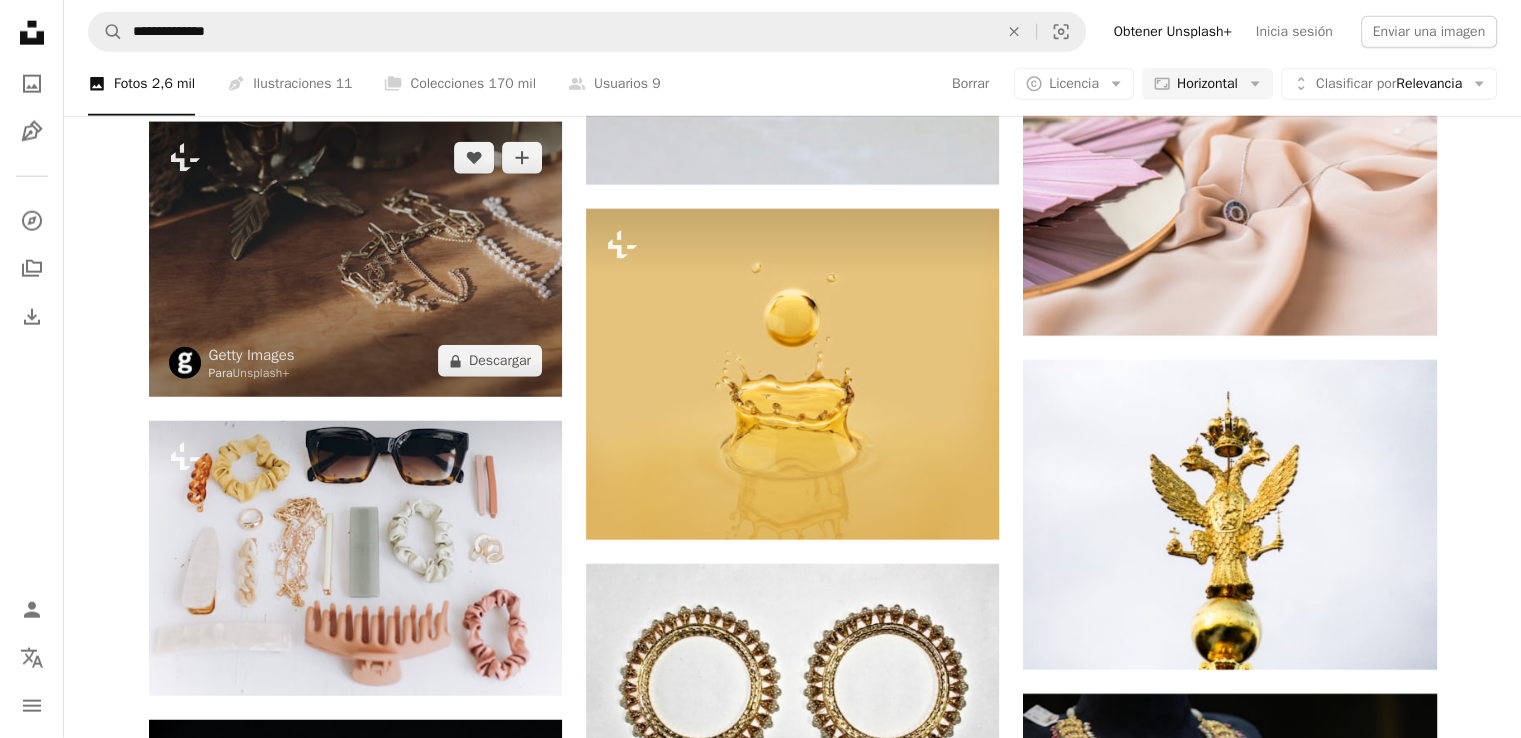 click at bounding box center [355, 259] 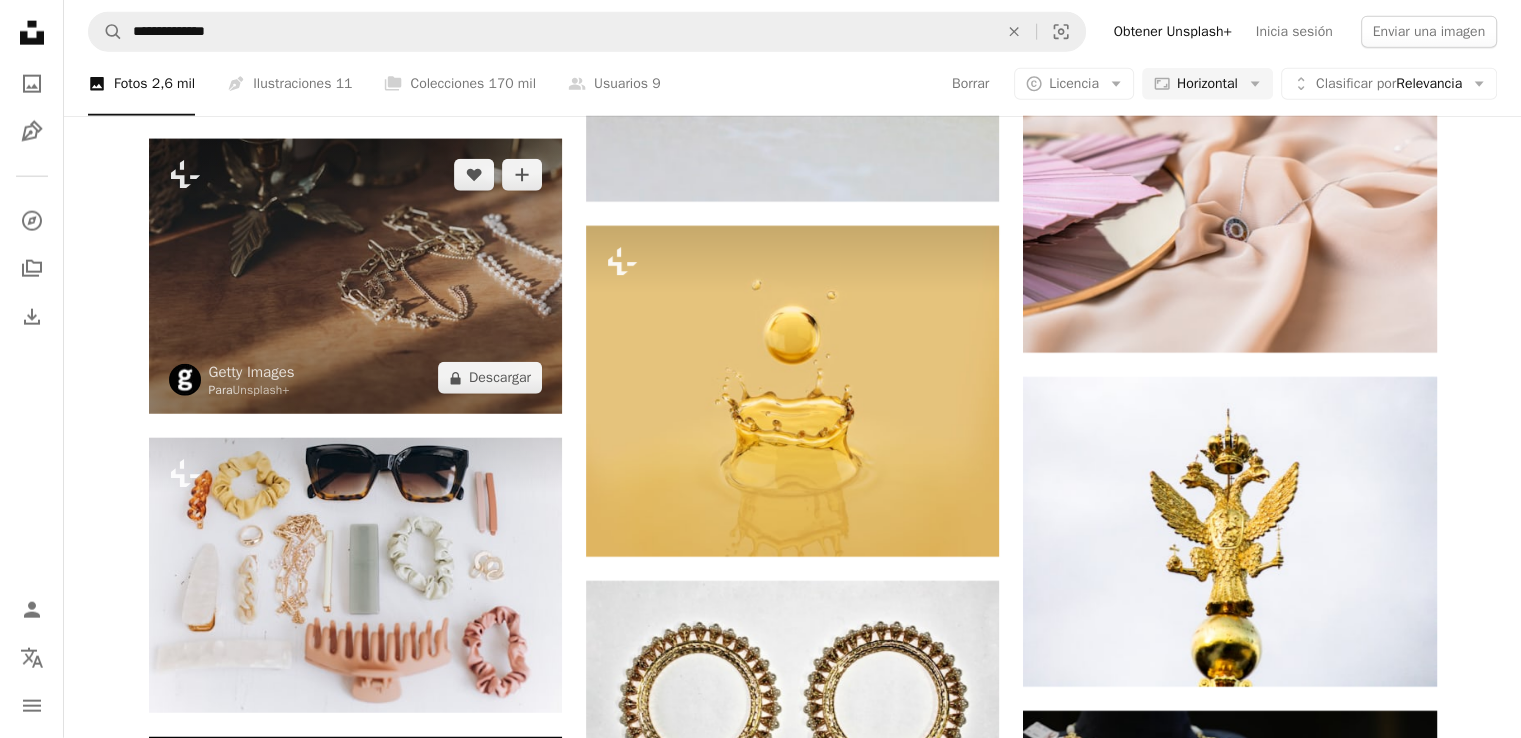 click at bounding box center (355, 276) 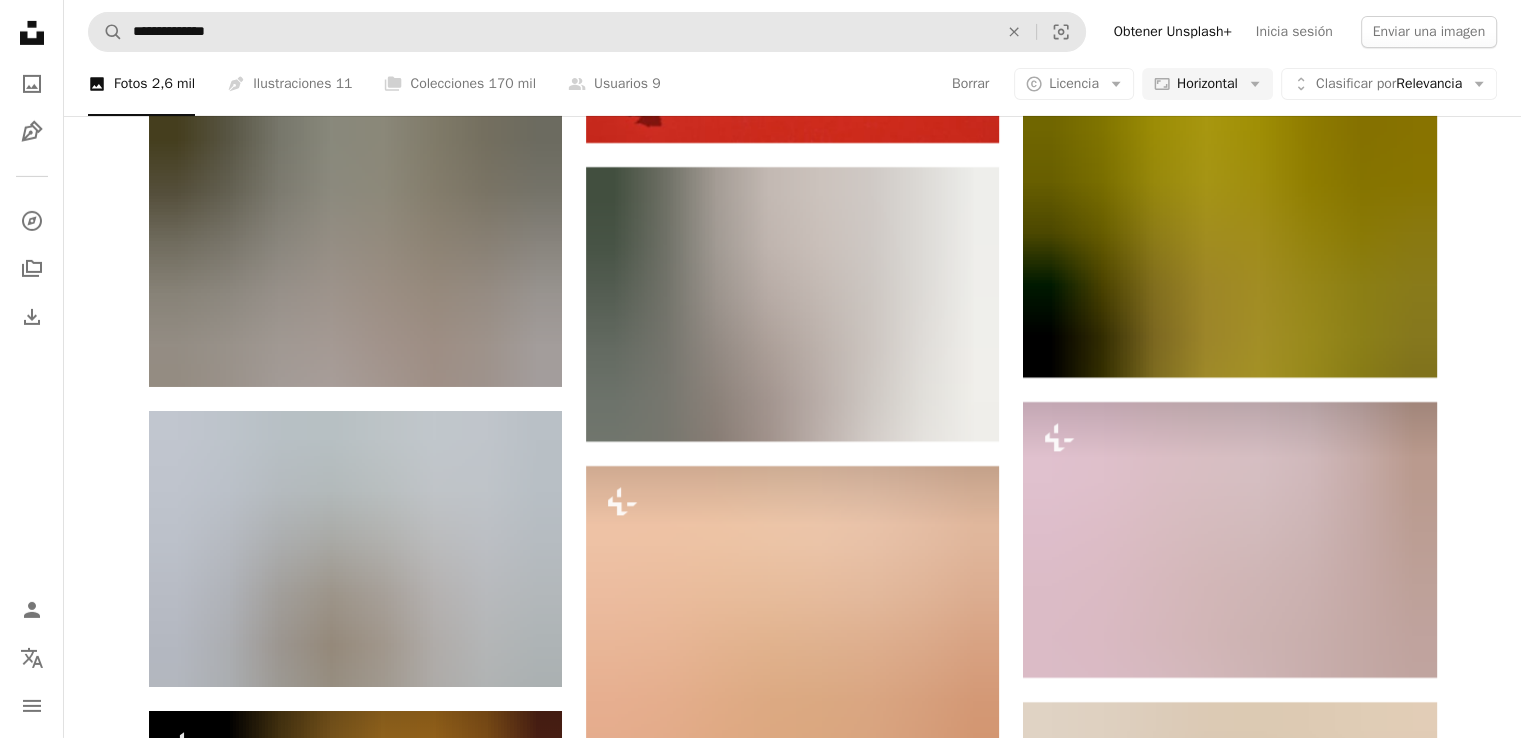 scroll, scrollTop: 14425, scrollLeft: 0, axis: vertical 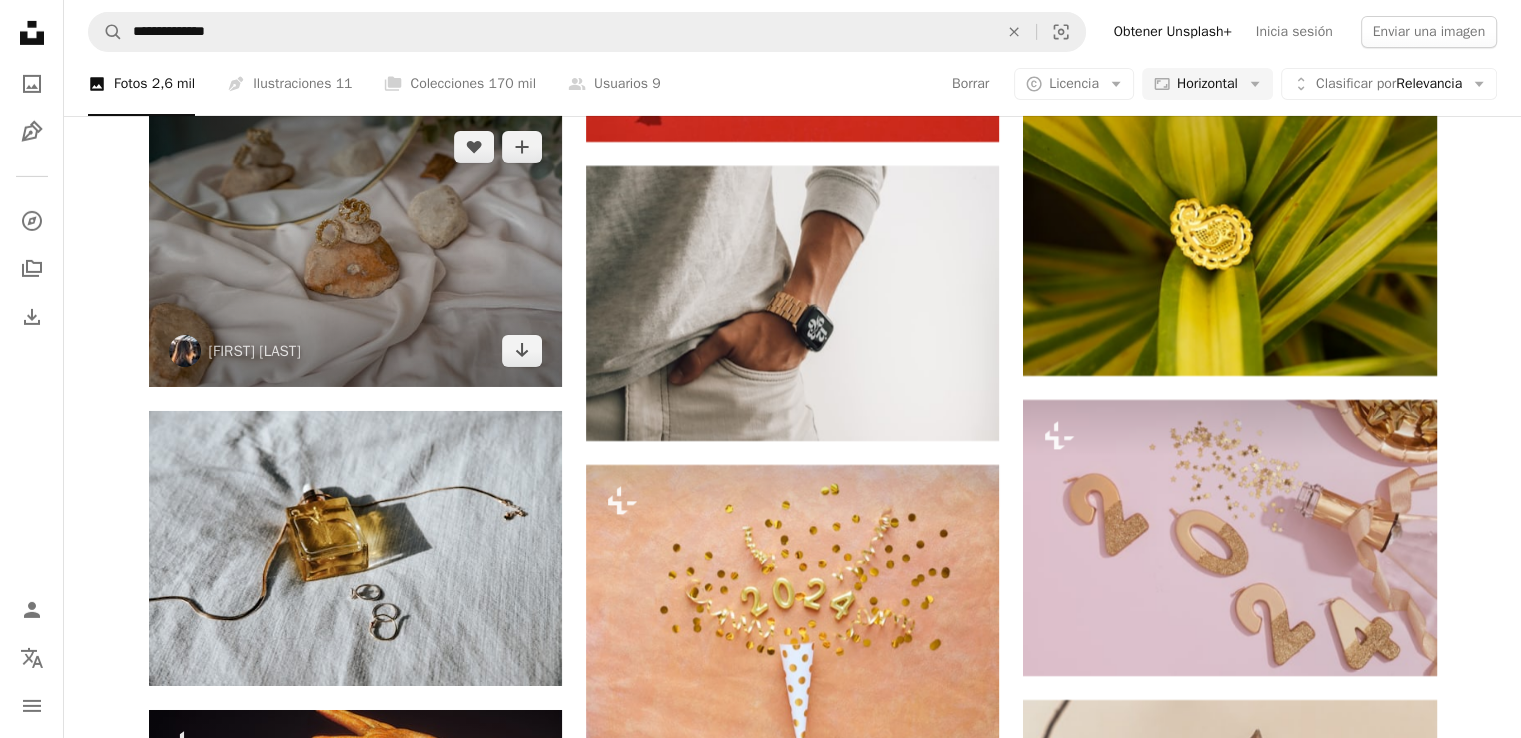 click at bounding box center (355, 248) 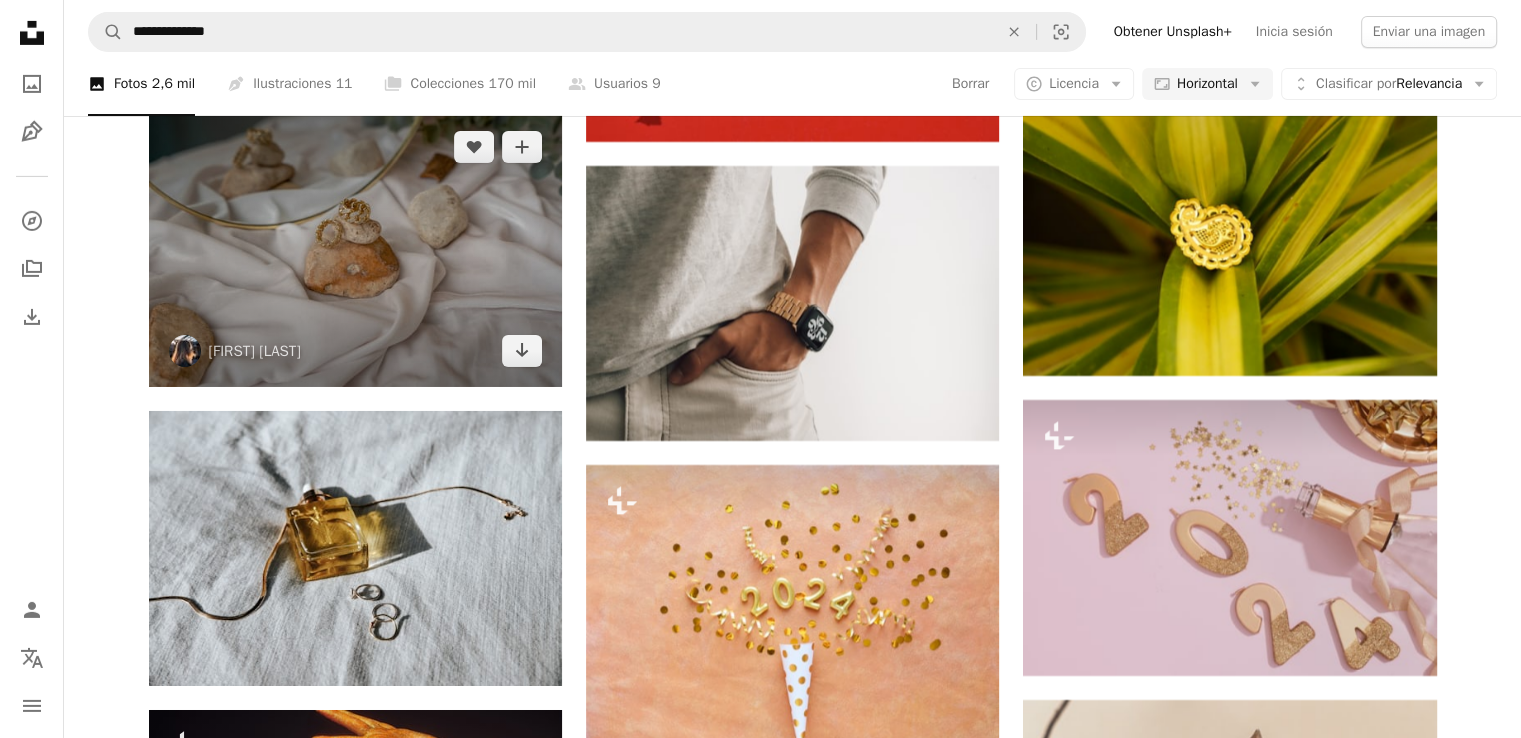 click at bounding box center [355, 248] 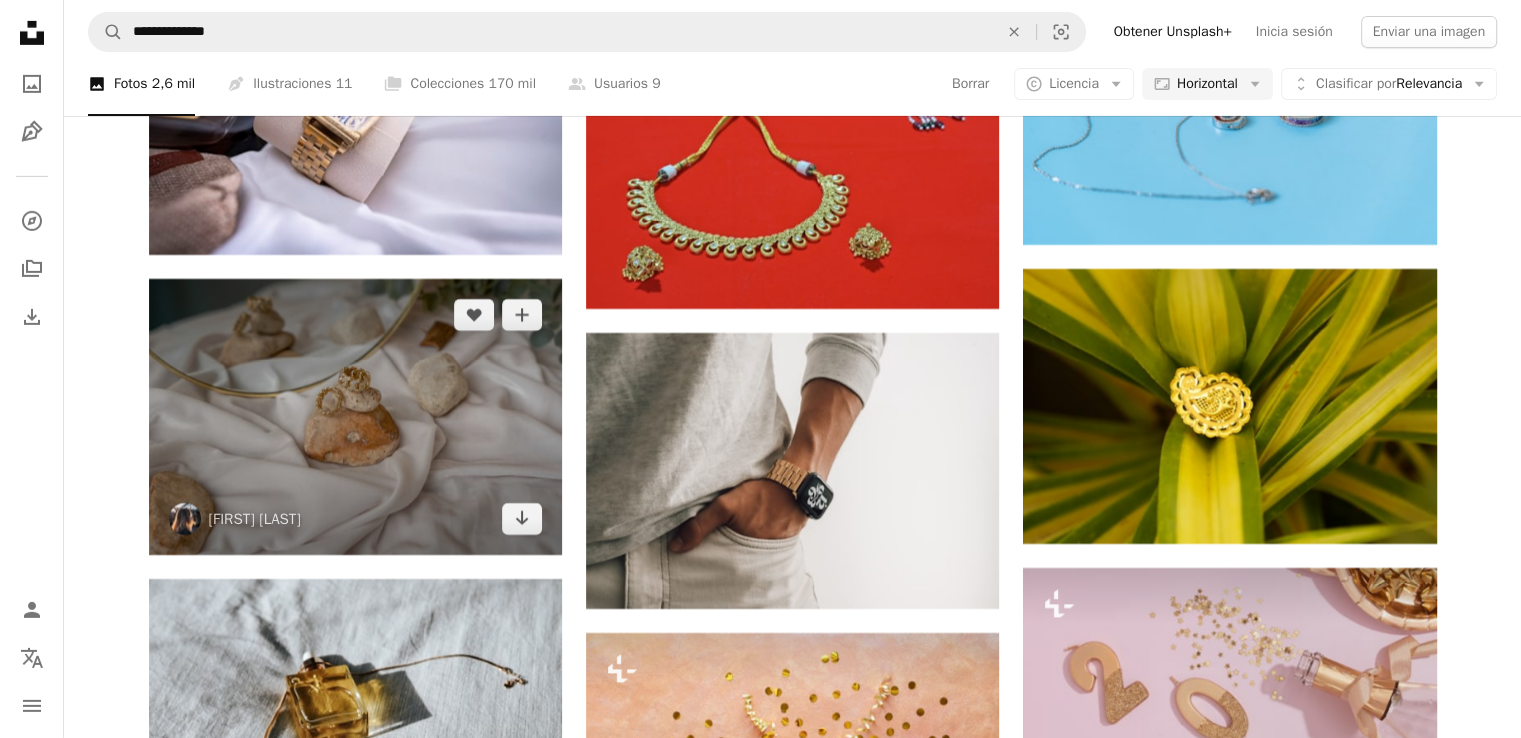 scroll, scrollTop: 14256, scrollLeft: 0, axis: vertical 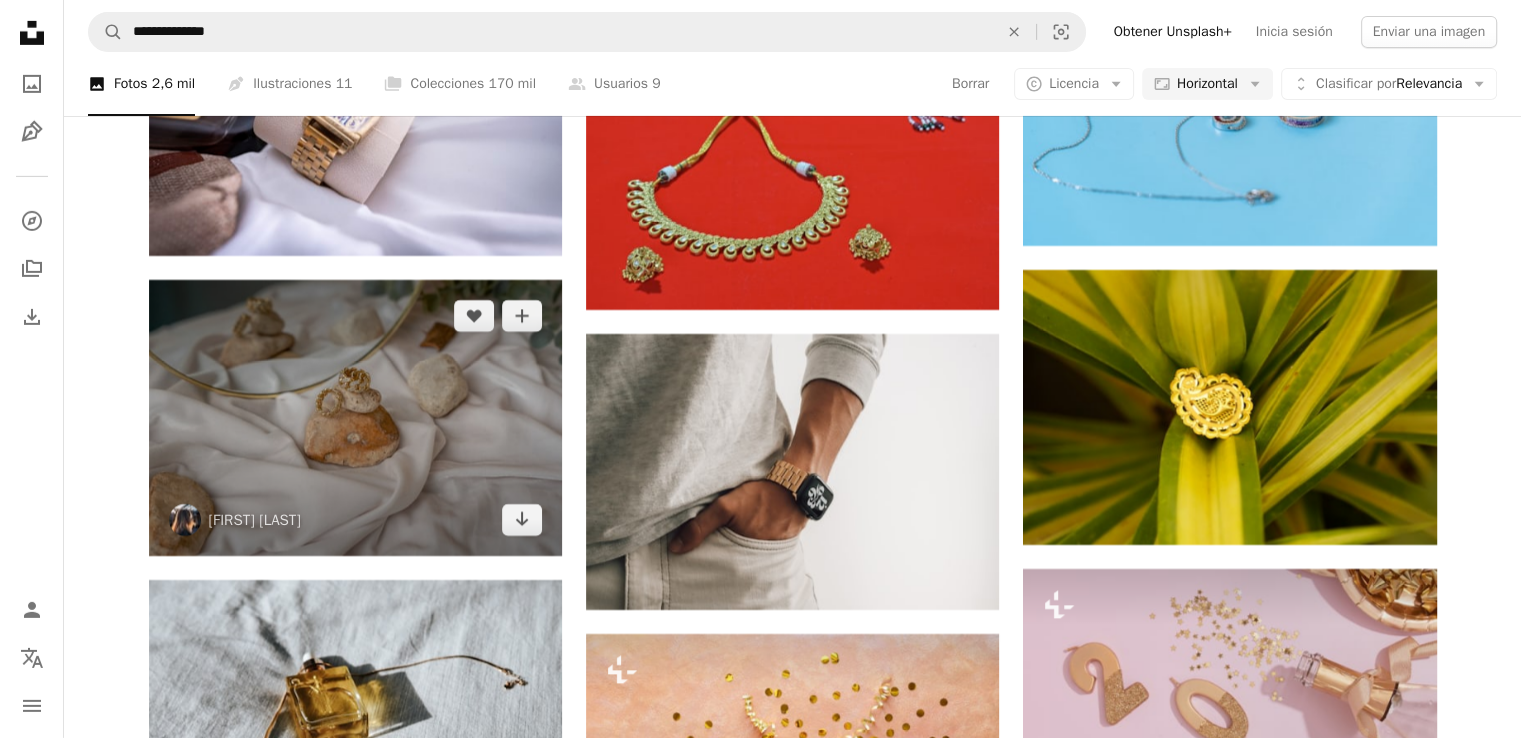 click at bounding box center (355, 417) 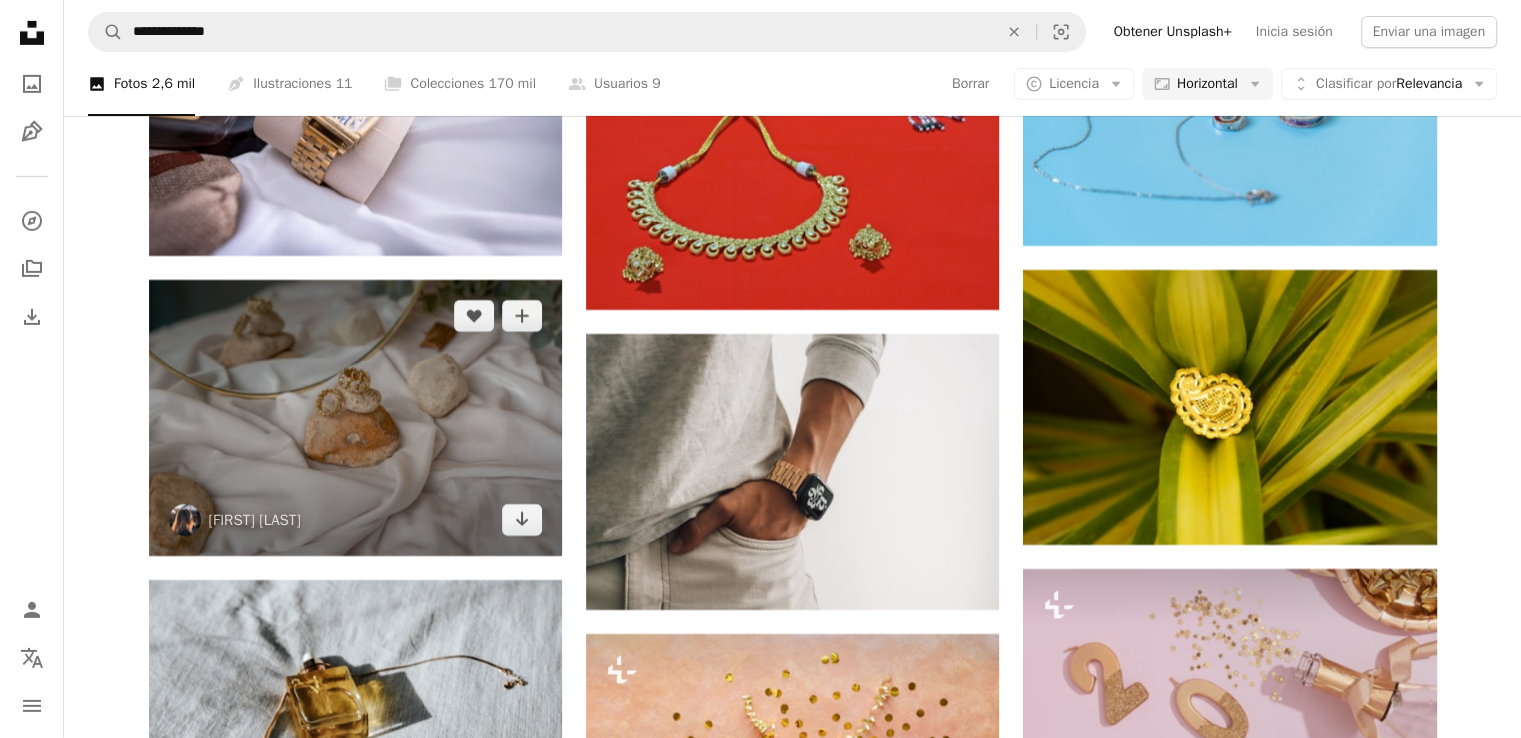 click at bounding box center [355, 417] 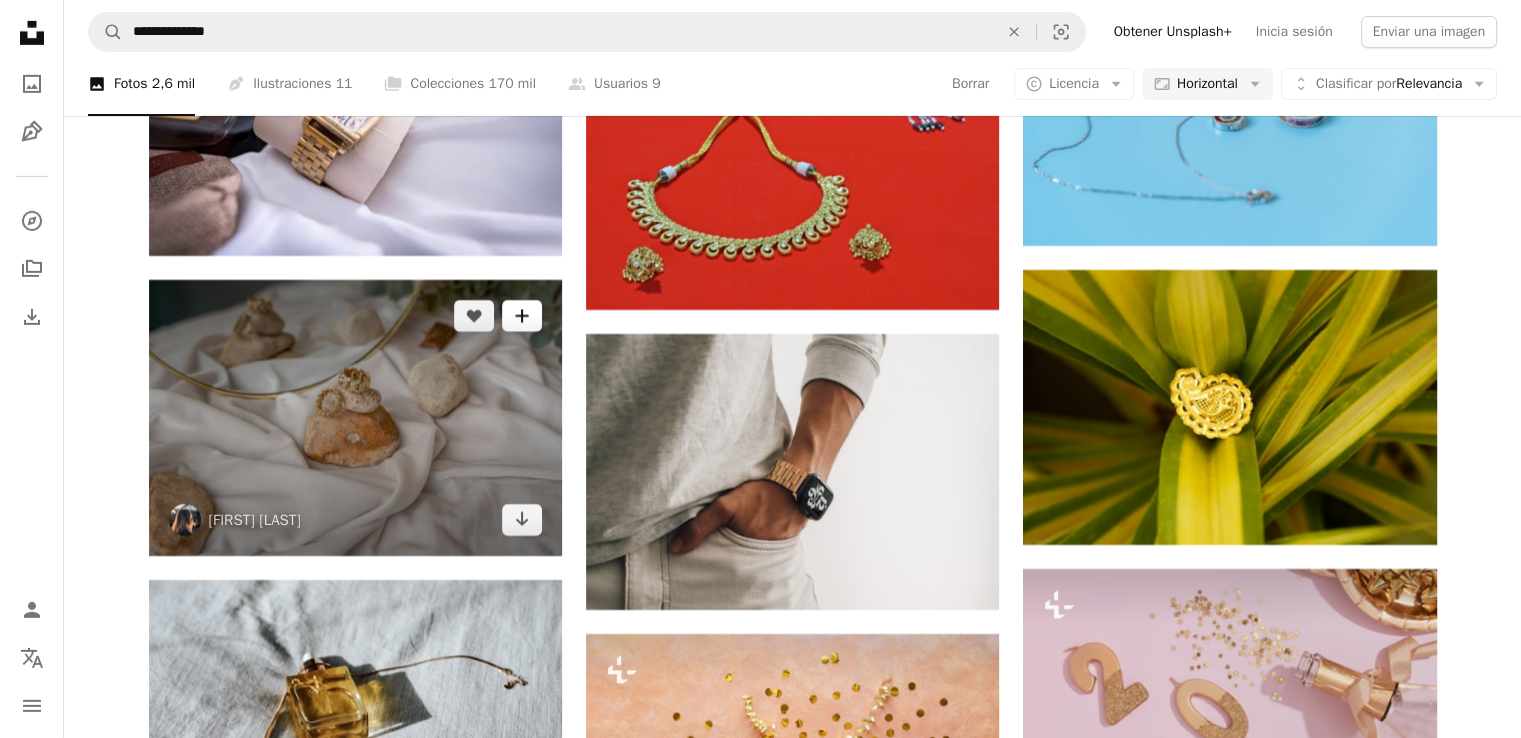 click on "A plus sign" at bounding box center [522, 316] 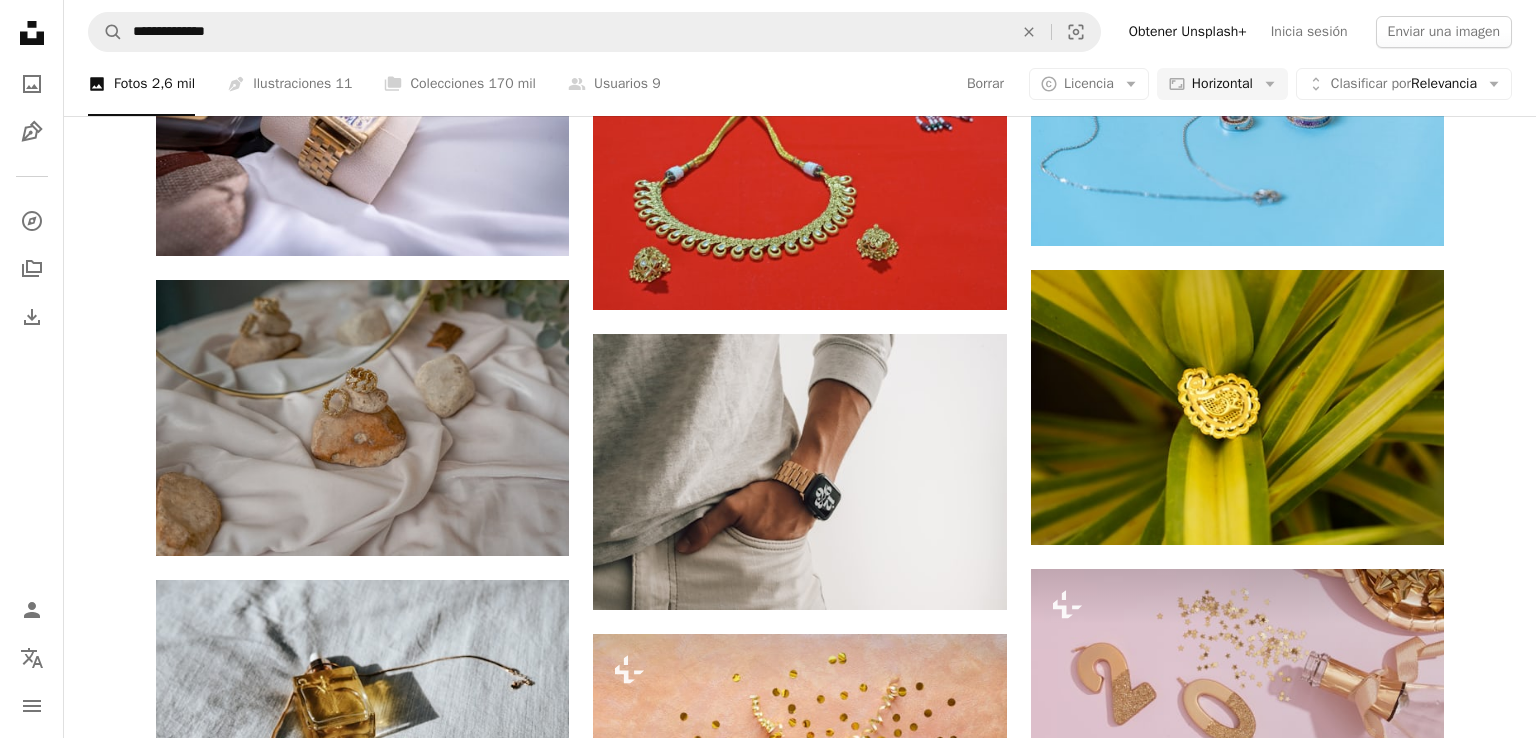 click on "An X shape Únete a Unsplash ¿Ya tienes una cuenta?  Inicia sesión Nombre Apellidos Correo electrónico Nombre de usuario  (únicamente letras, números y guiones bajos) Contraseña  (mín. 8 caracteres) Únete Al unirte, aceptas los  Términos  y la  Política de privacidad ." at bounding box center [768, 5306] 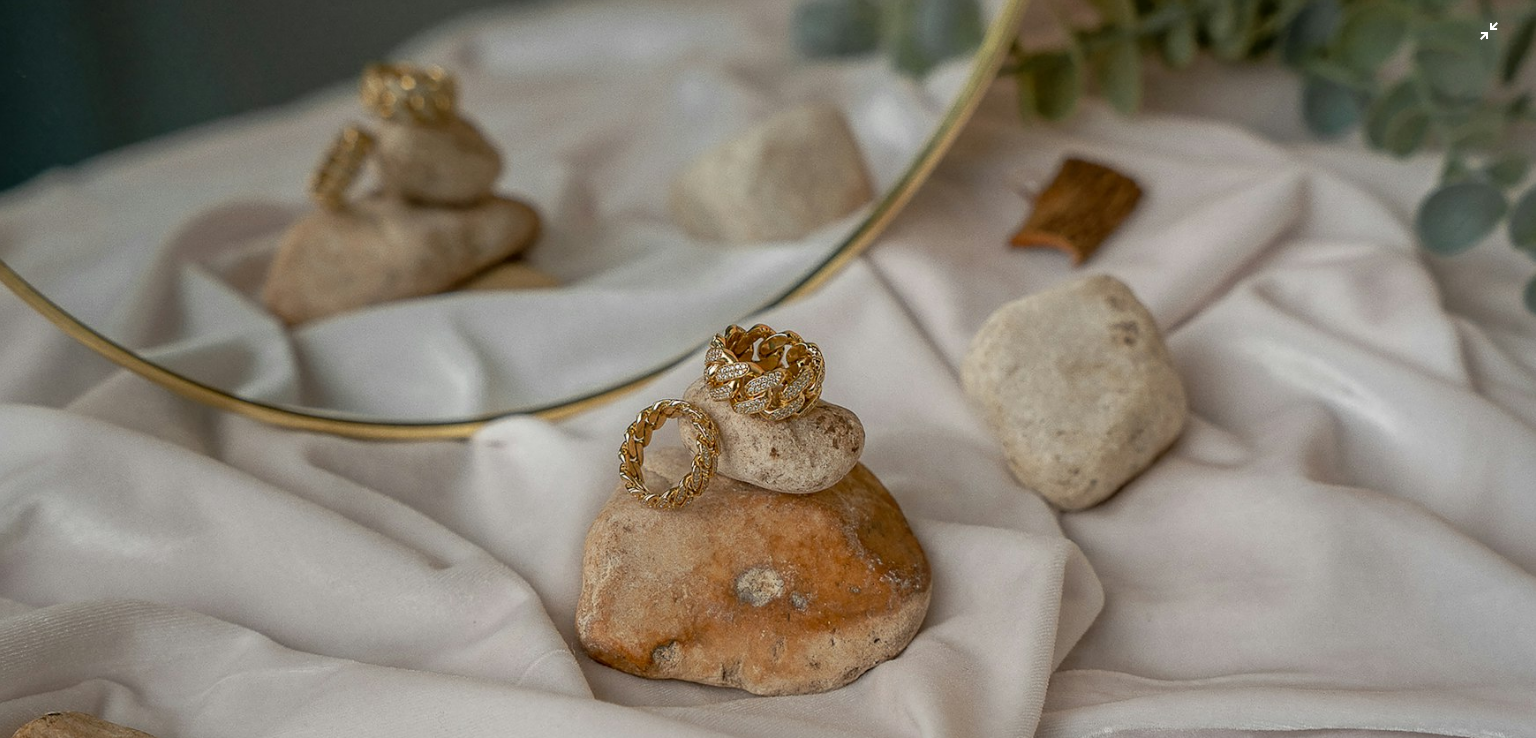 click at bounding box center (768, 511) 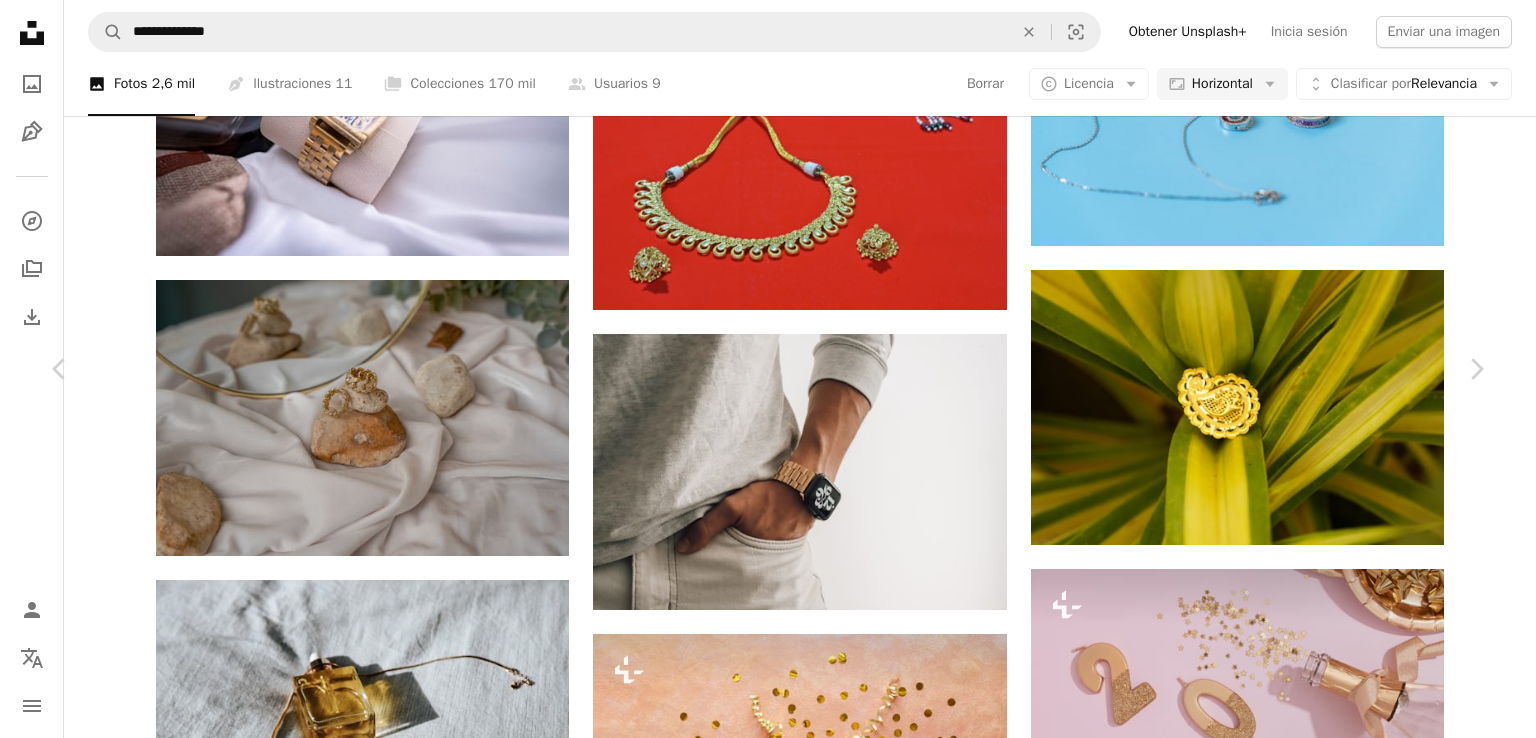 click on "An X shape Chevron left Chevron right Amina Atar minaslens A heart A plus sign Editar imagen   Plus sign for Unsplash+ Descargar gratis Chevron down Zoom in Visualizaciones 40.147 Descargas 221 A forward-right arrow Compartir Info icon Información More Actions Calendar outlined Publicado el  [DATE] Camera SONY, ILCE-7M3 Safety Uso gratuito bajo la  Licencia Unsplash moda joyería Imágenes creativas estilo anillo joyería [COUNTRY] accesorio collar joyas de oro dedo accesorios Anillos arete colgante joyería de oro Rocas Fondos de pantalla HD Explora imágenes premium relacionadas en iStock  |  Ahorra un 20 % con el código UNSPLASH20 Ver más en iStock  ↗ Imágenes relacionadas A heart A plus sign Amina Atar Arrow pointing down Plus sign for Unsplash+ A heart A plus sign JSB Co. Para  Unsplash+ A lock   Descargar A heart A plus sign Nataliya Melnychuk Disponible para contratación A checkmark inside of a circle Arrow pointing down A heart A plus sign Maahid Photos Disponible para contratación" at bounding box center (768, 5306) 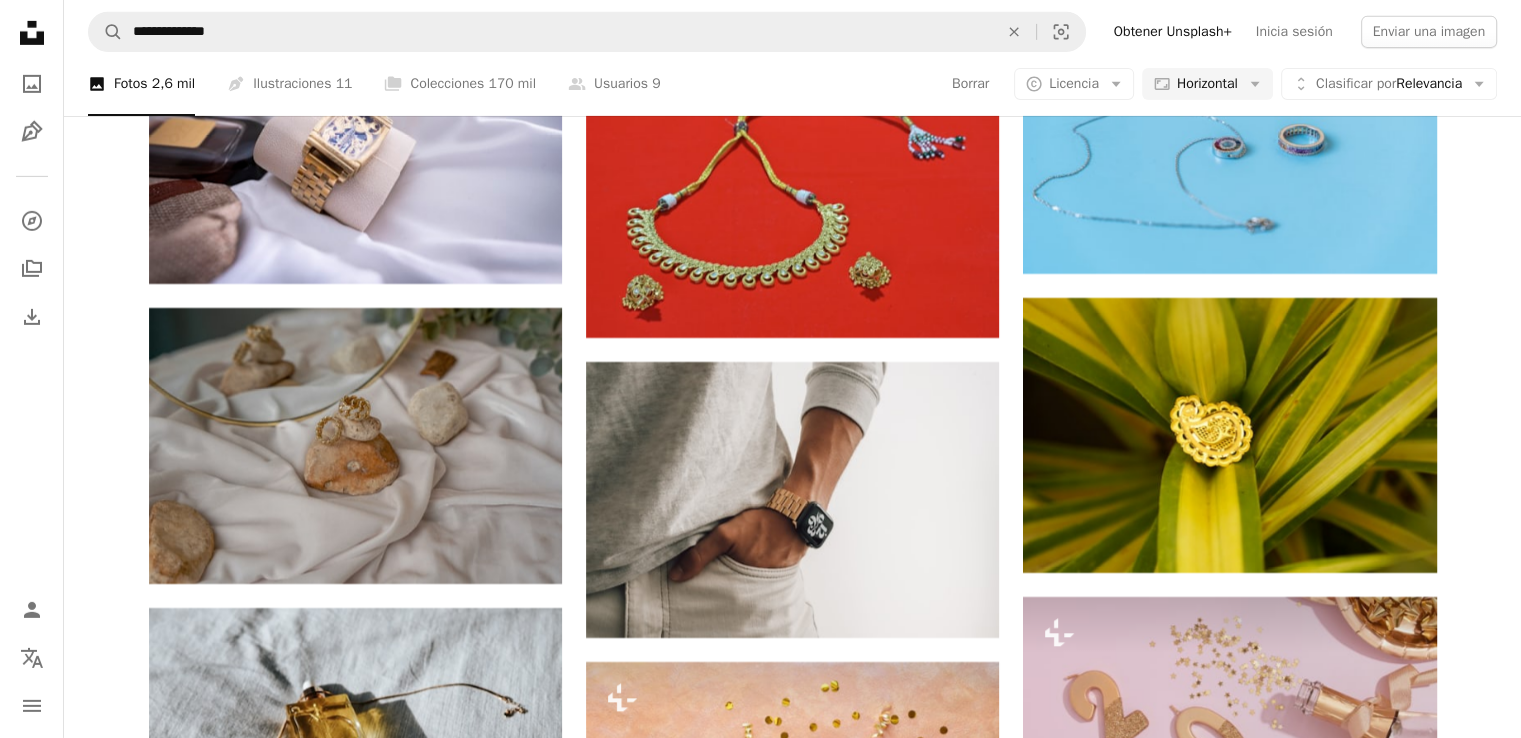 scroll, scrollTop: 14195, scrollLeft: 0, axis: vertical 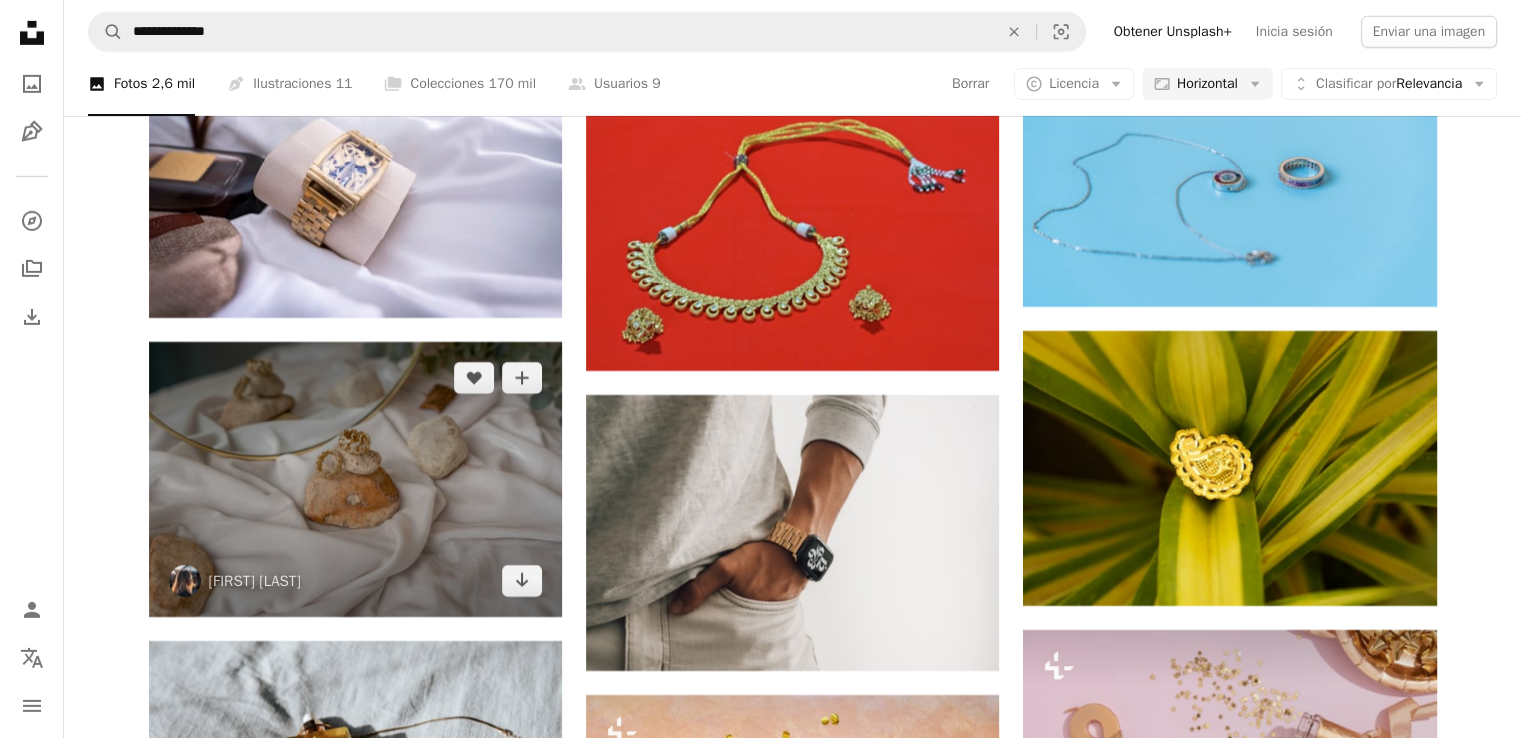 click at bounding box center [355, 479] 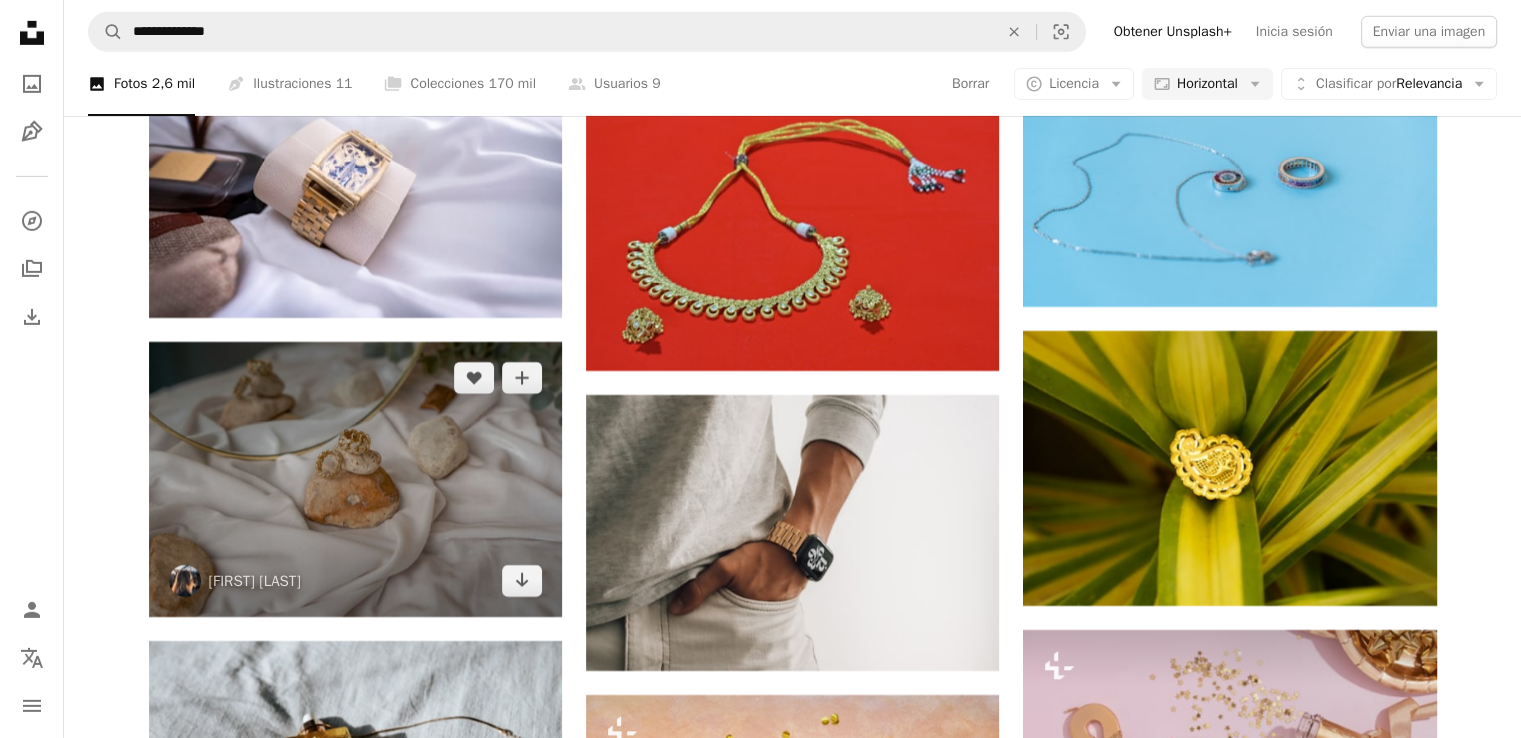 click at bounding box center [355, 479] 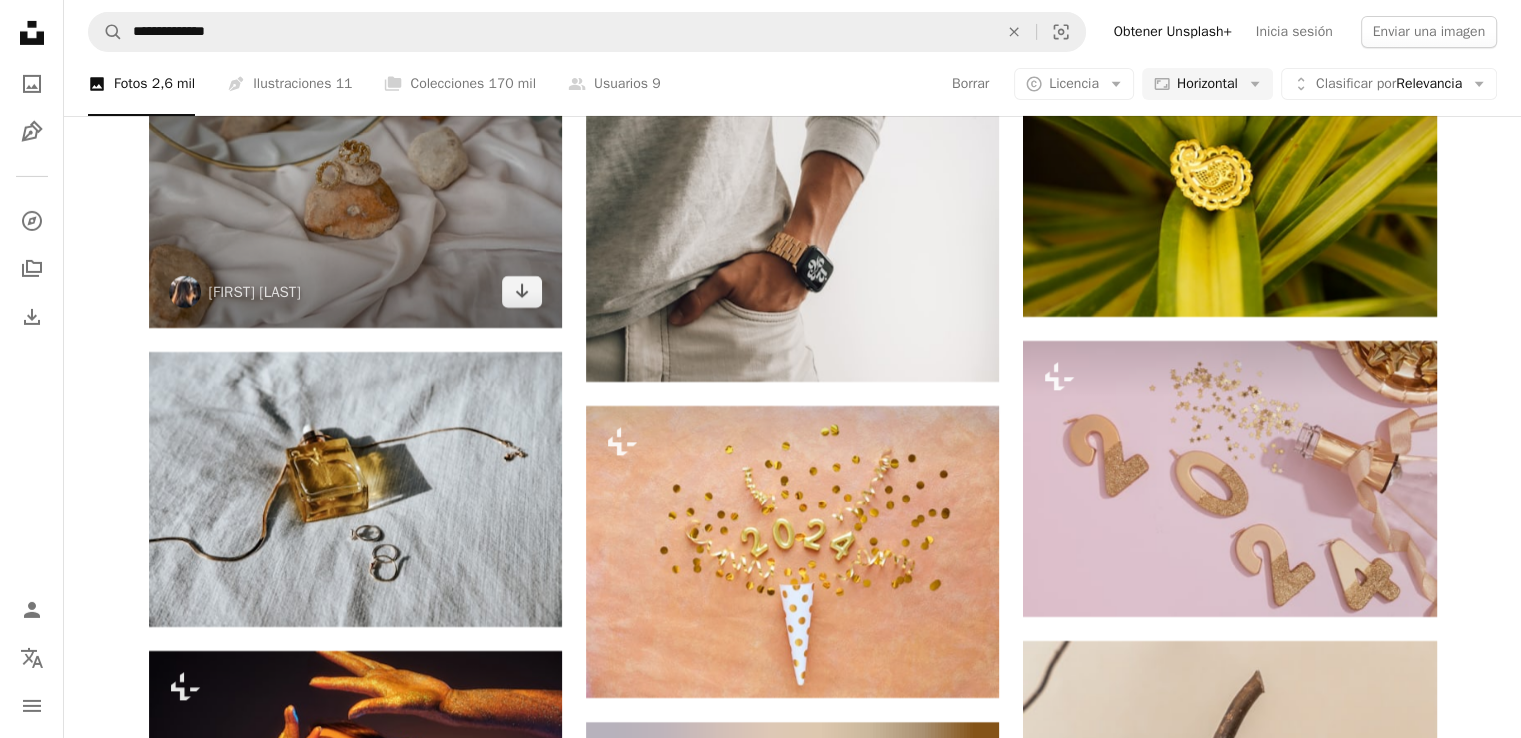 scroll, scrollTop: 14491, scrollLeft: 0, axis: vertical 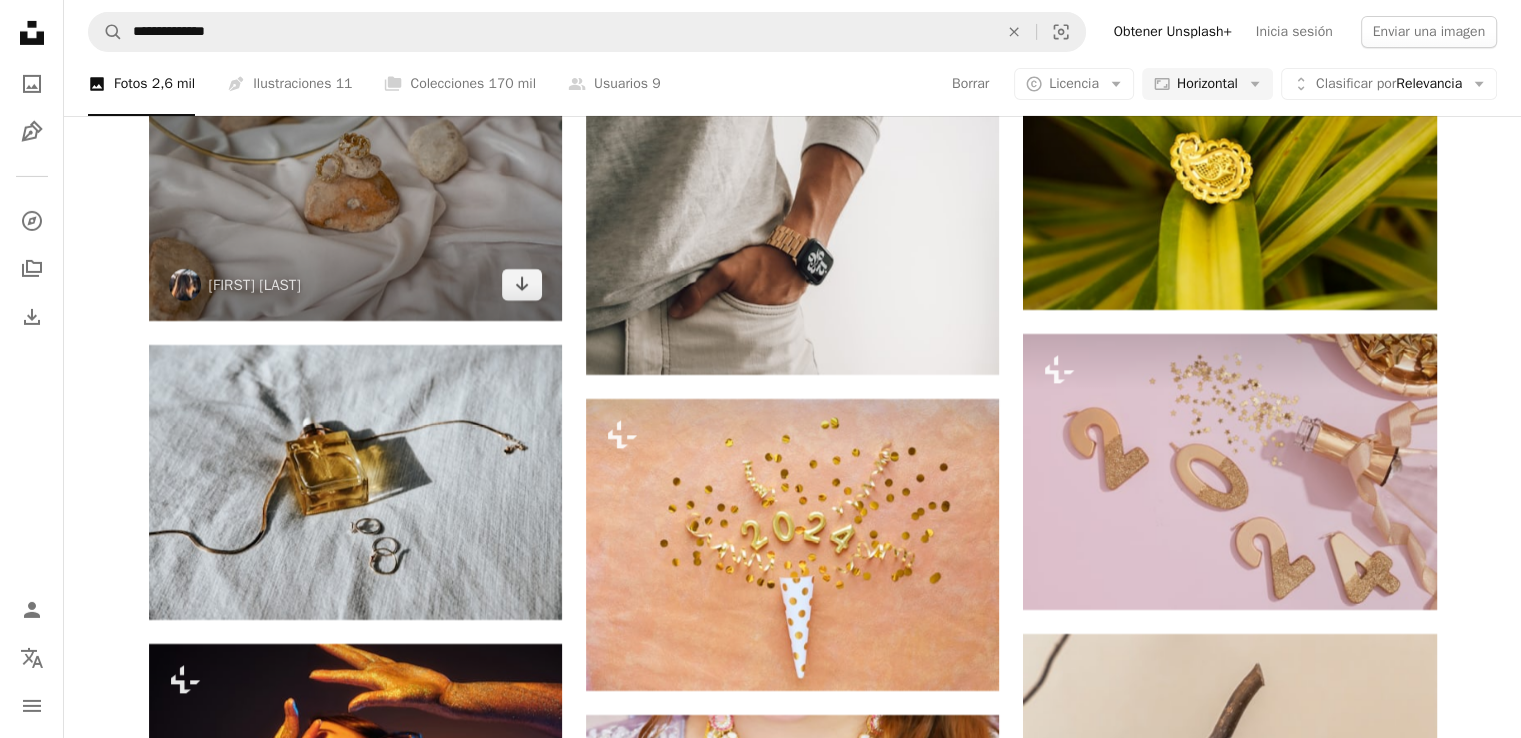 click at bounding box center [355, 183] 